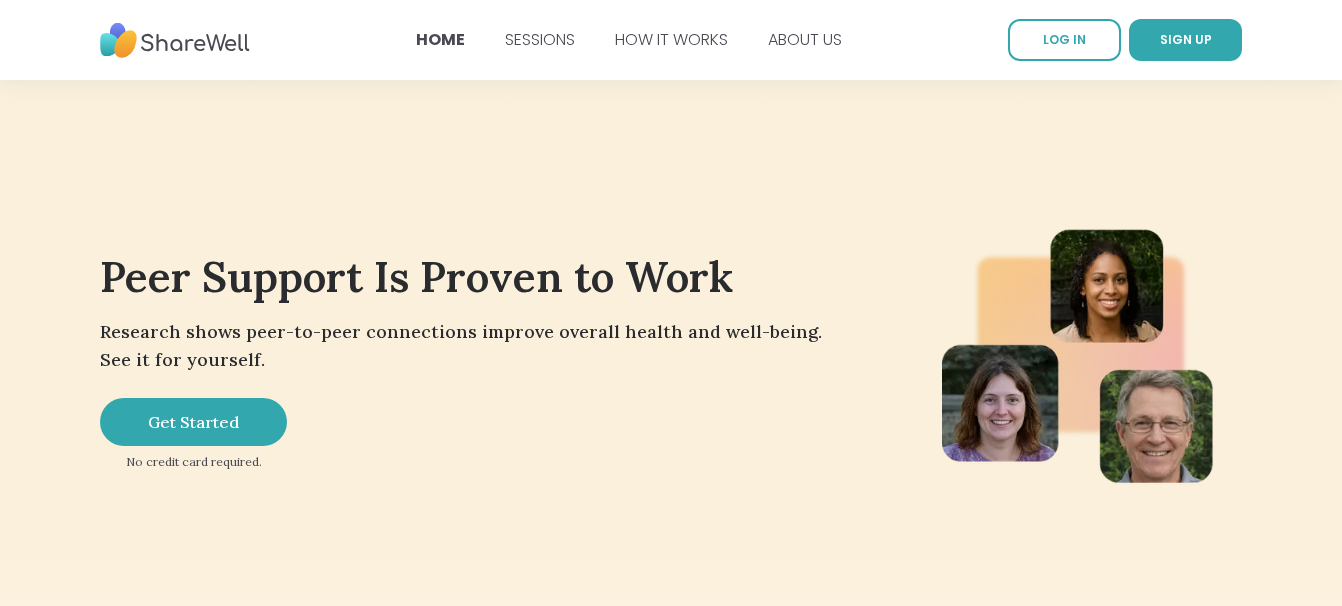 scroll, scrollTop: 0, scrollLeft: 0, axis: both 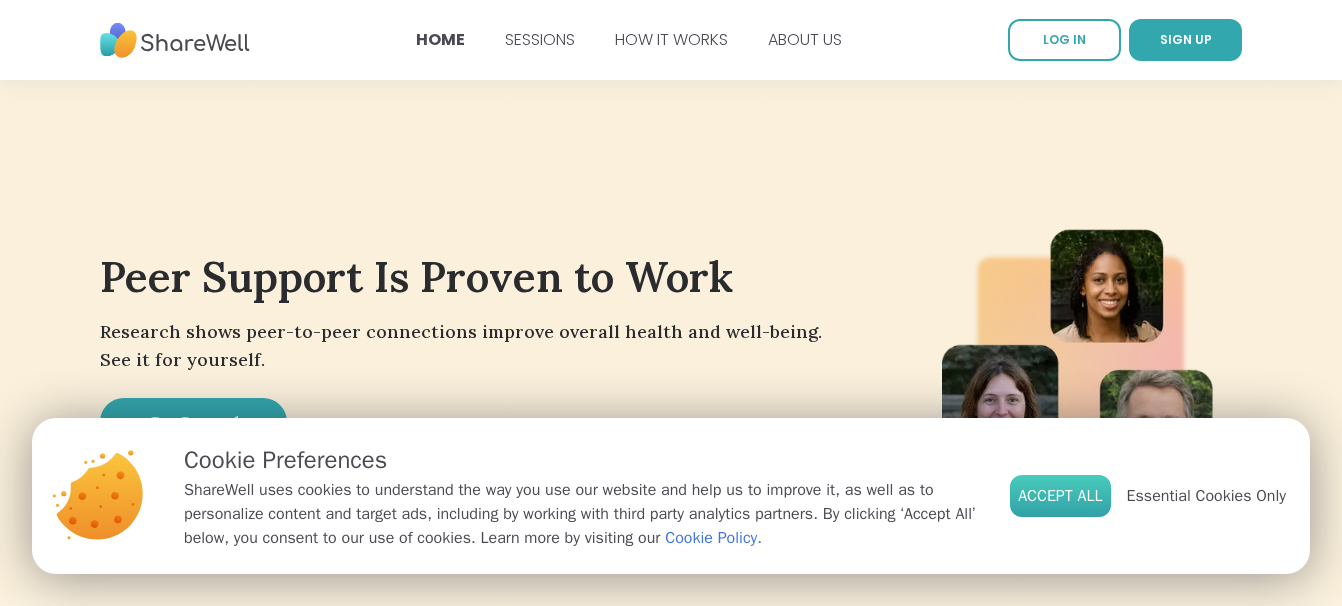 click on "Accept All" at bounding box center (1060, 496) 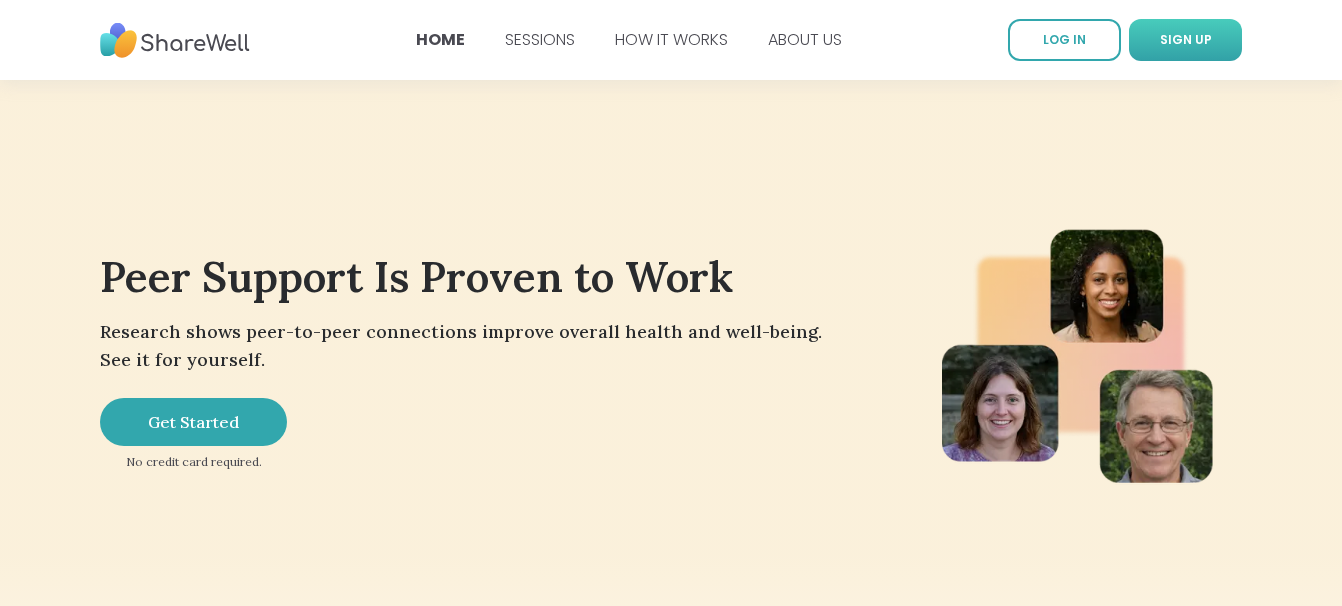 click on "SIGN UP" at bounding box center (1186, 39) 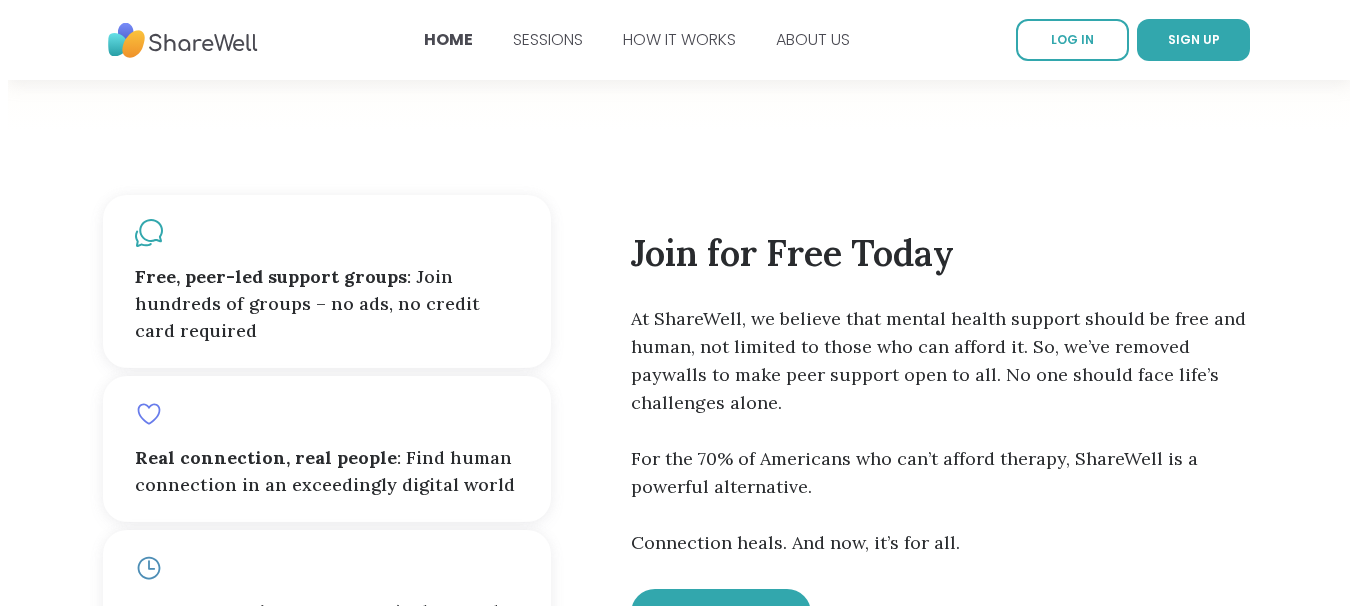scroll, scrollTop: 1000, scrollLeft: 0, axis: vertical 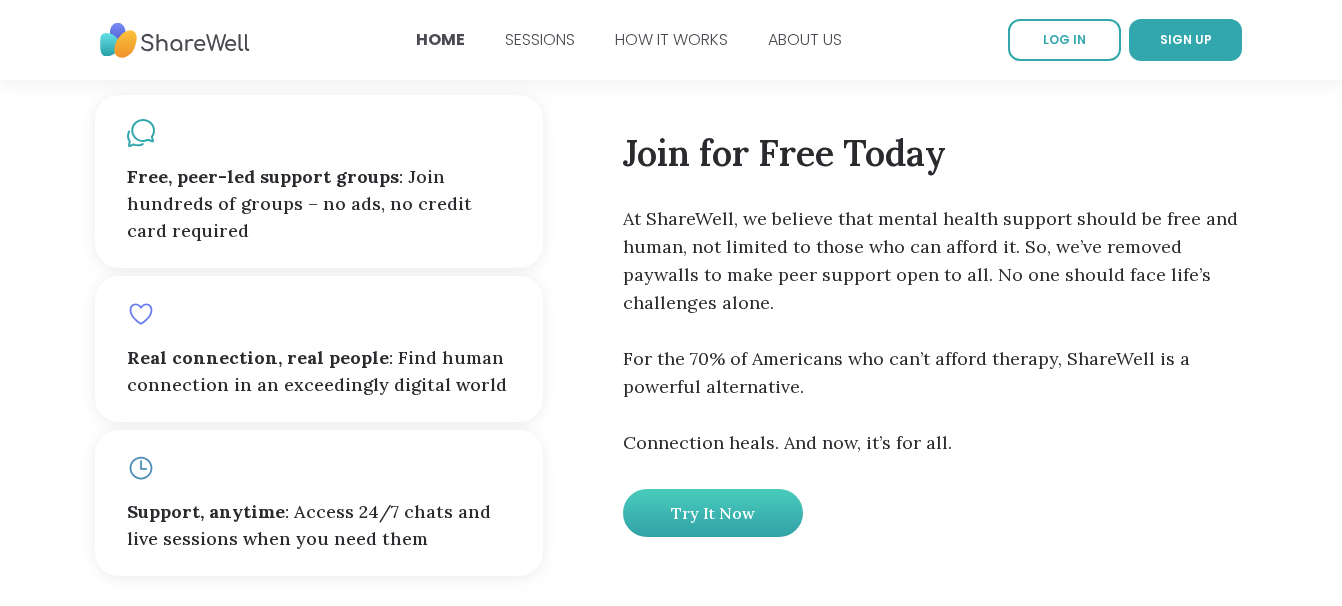 click on "Try it now" at bounding box center (713, 513) 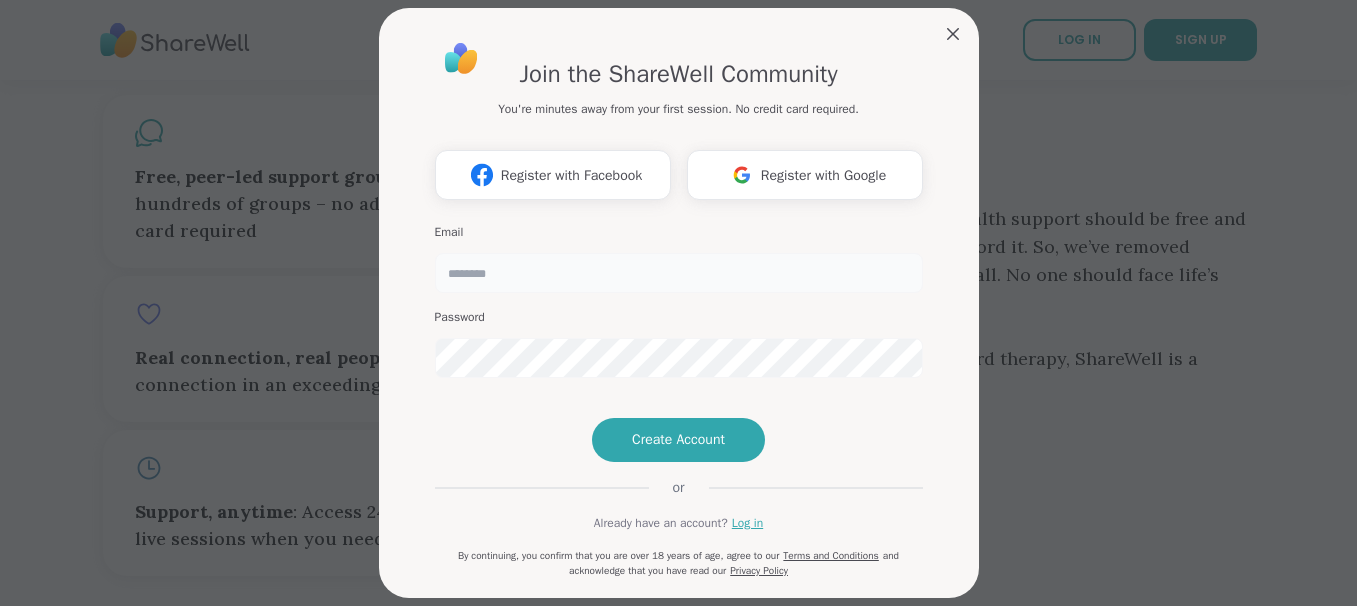 click at bounding box center [679, 273] 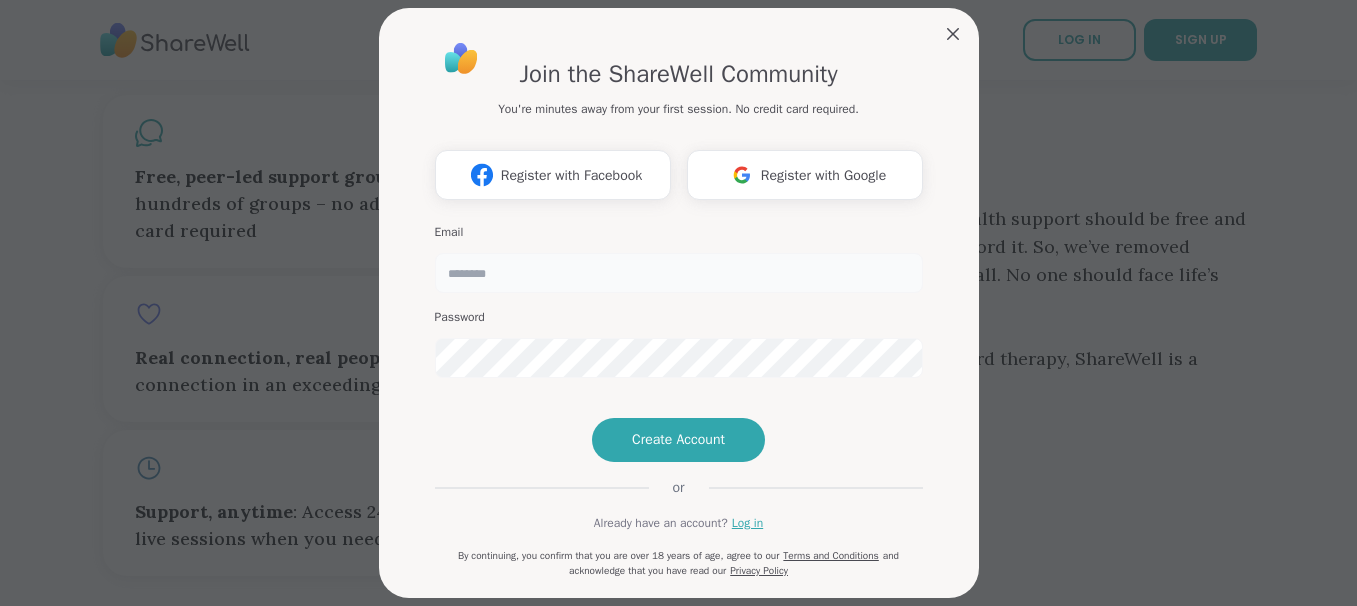 type on "**********" 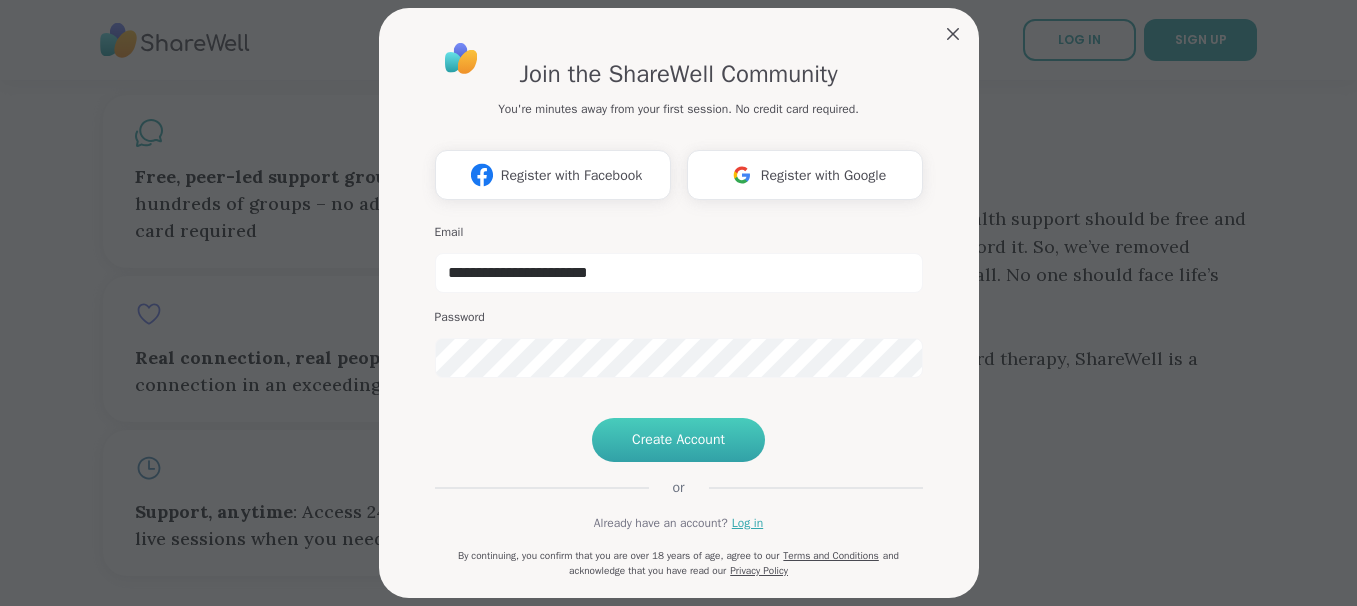 click on "Create Account" at bounding box center (678, 440) 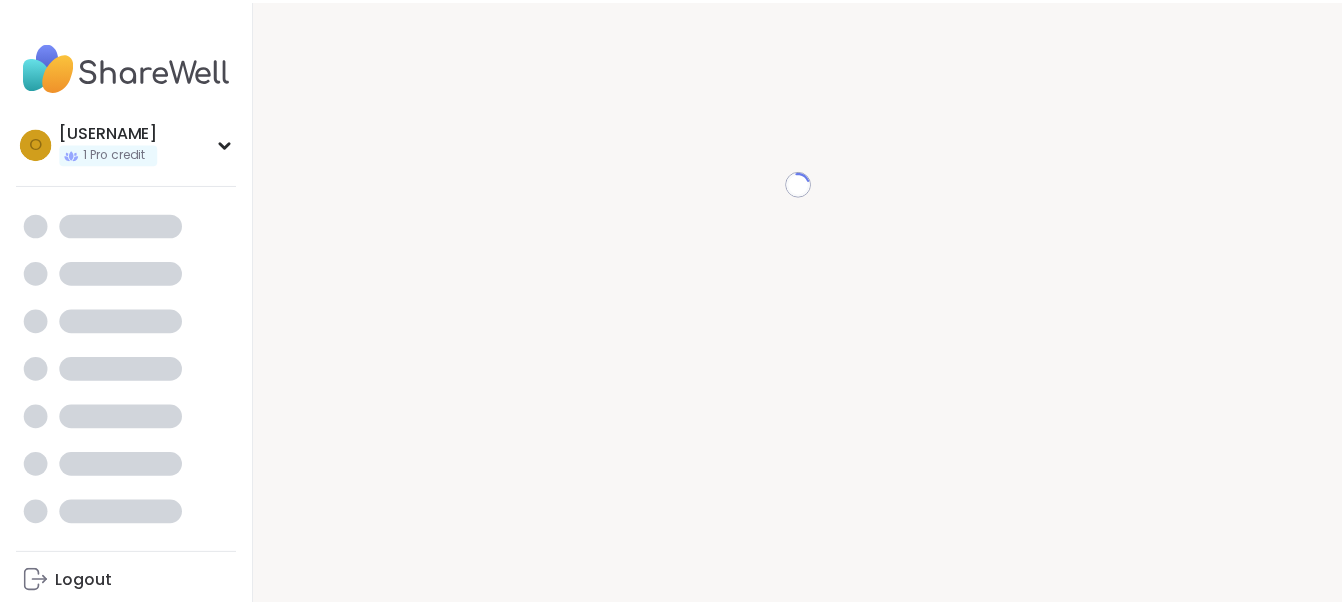 scroll, scrollTop: 20, scrollLeft: 0, axis: vertical 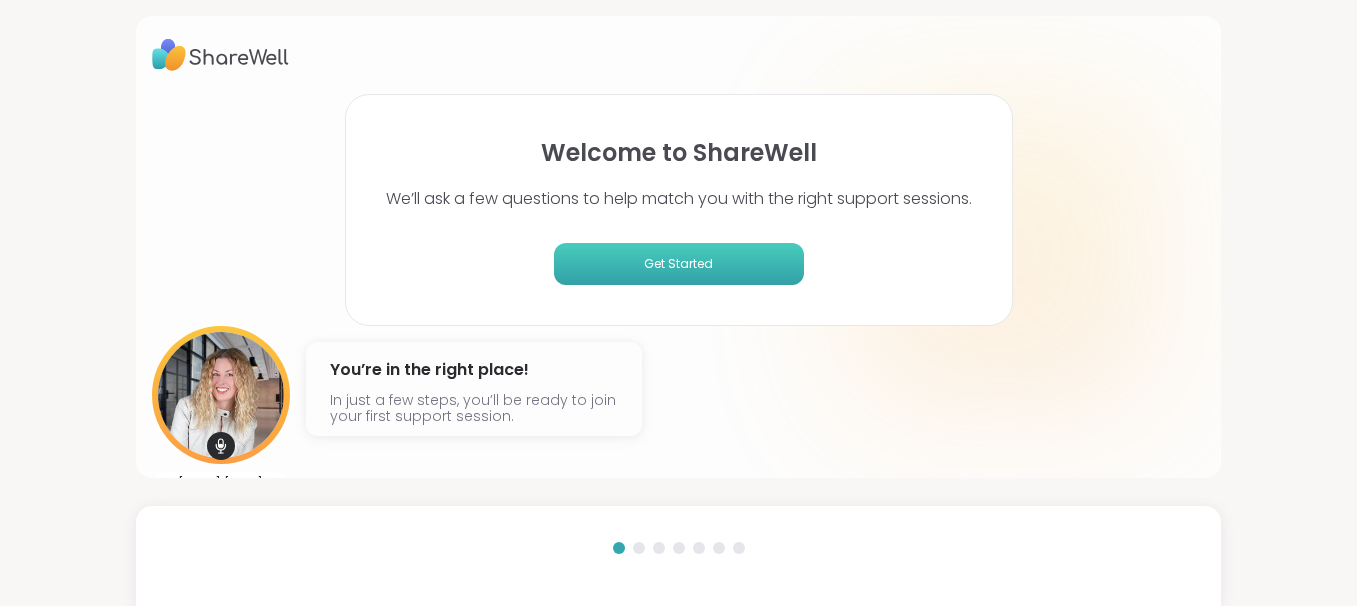 click on "Get Started" at bounding box center (679, 264) 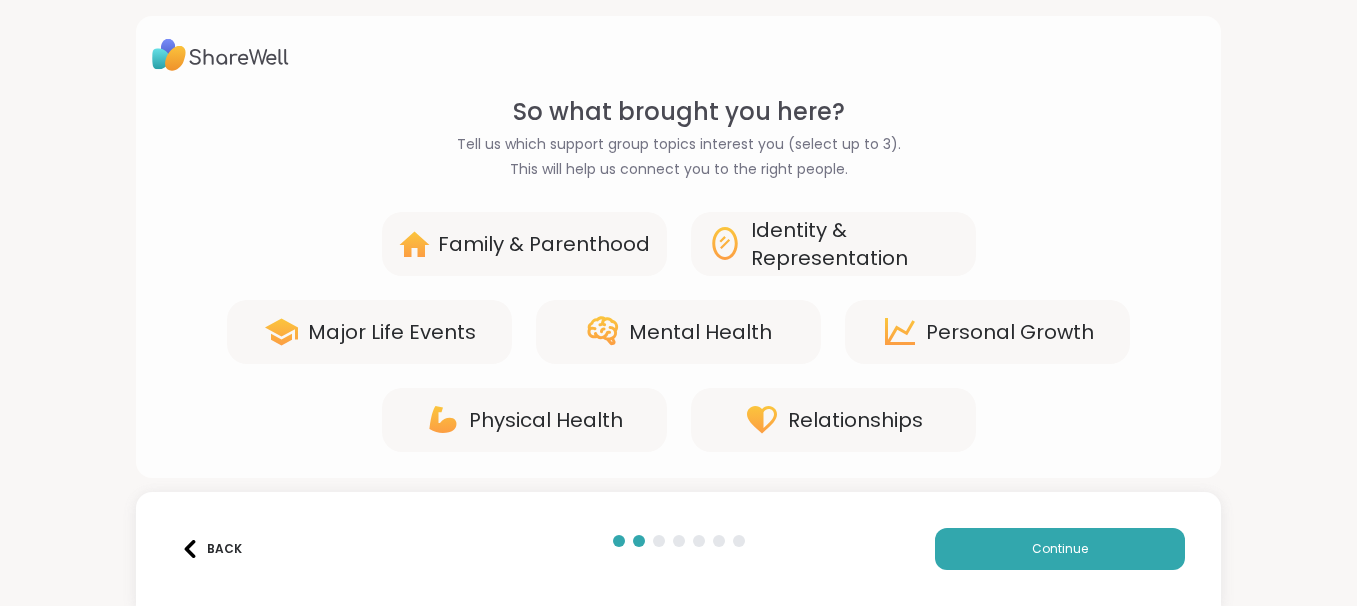 click on "Family & Parenthood" at bounding box center (544, 244) 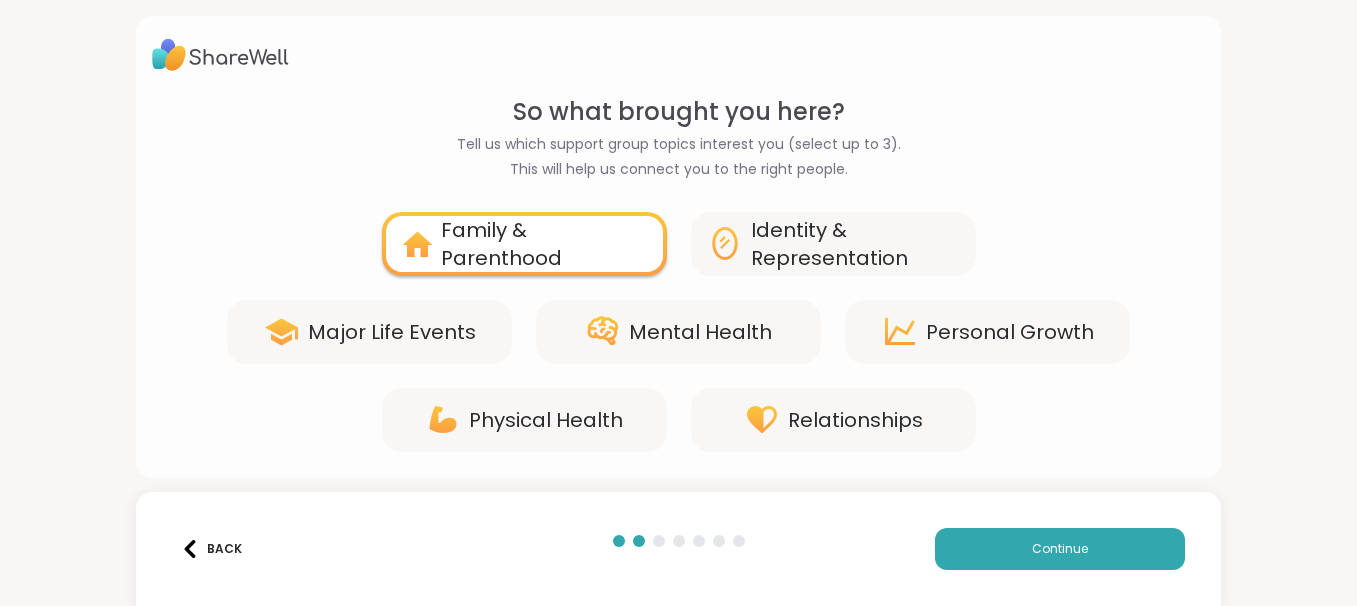 click on "Relationships" at bounding box center [855, 420] 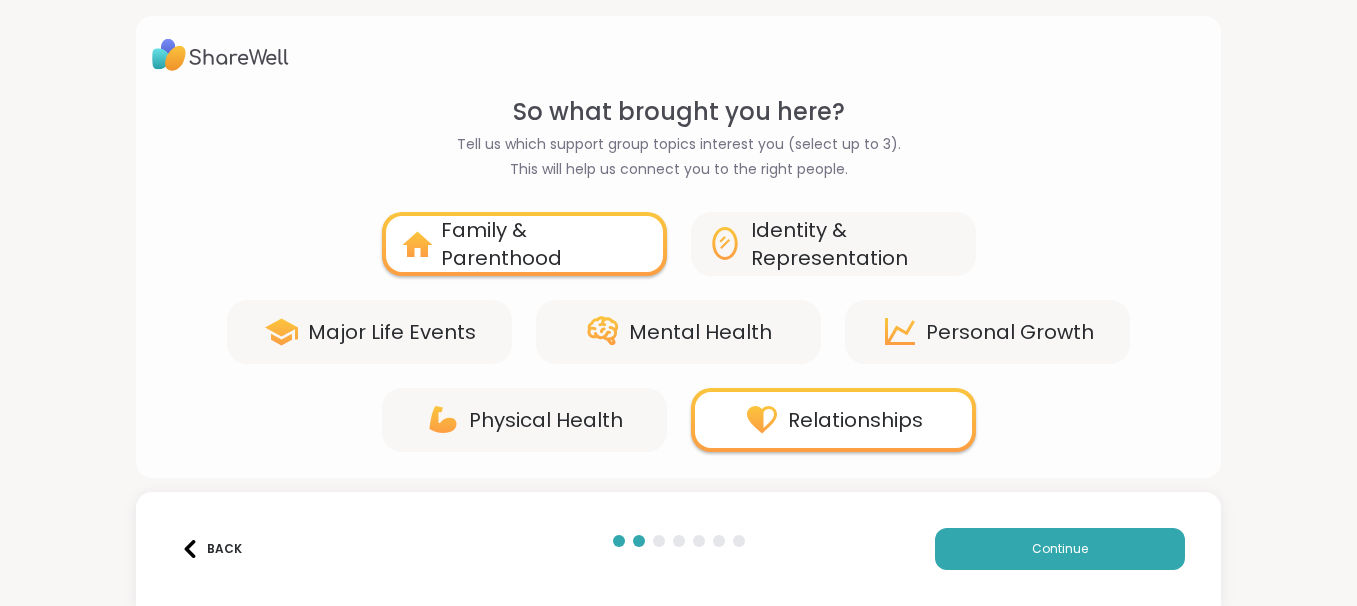 click on "Mental Health" at bounding box center [700, 332] 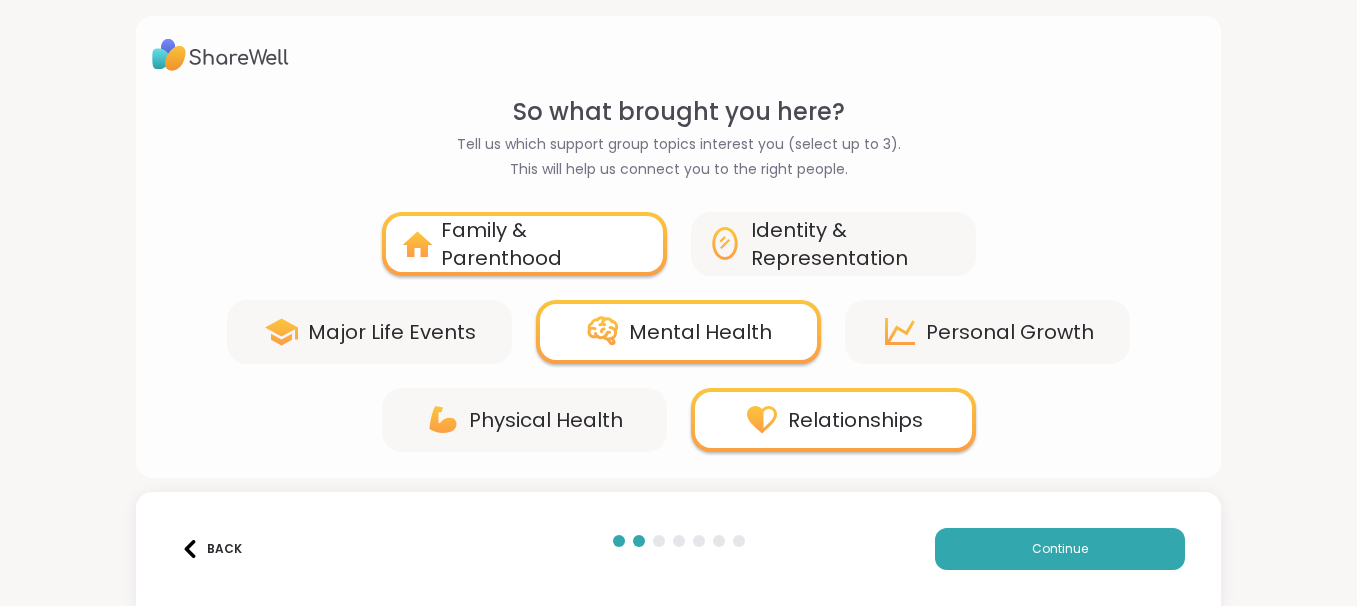 click on "Physical Health" at bounding box center [546, 420] 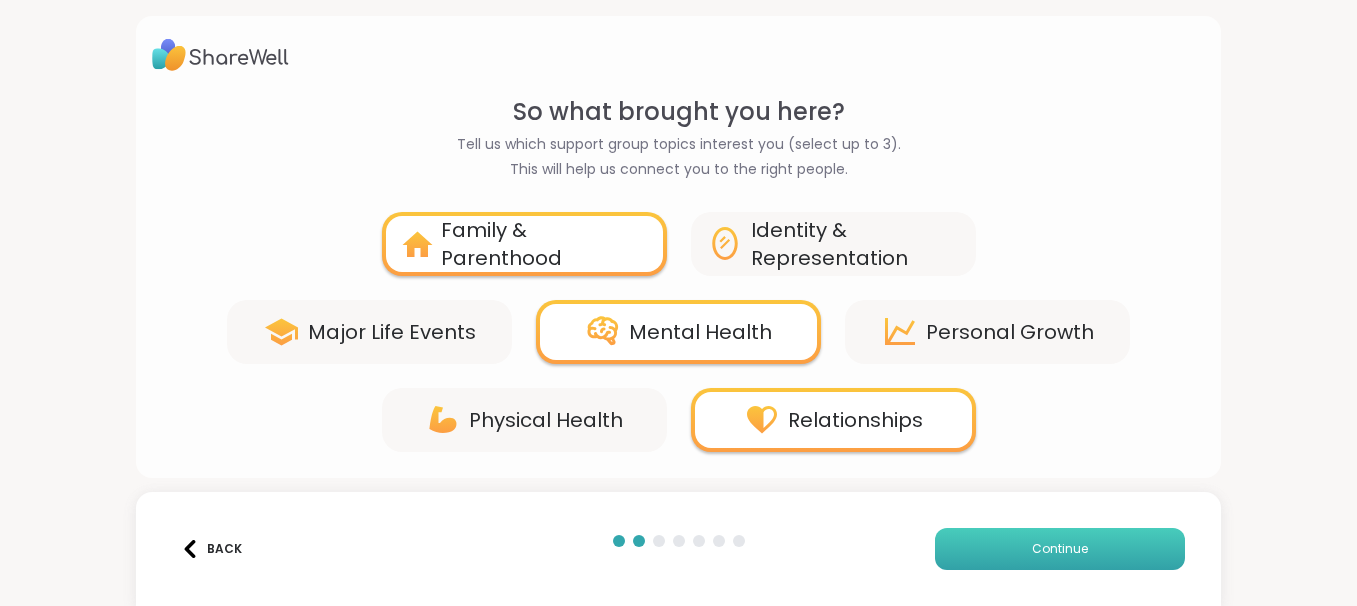 click on "Continue" at bounding box center [1060, 549] 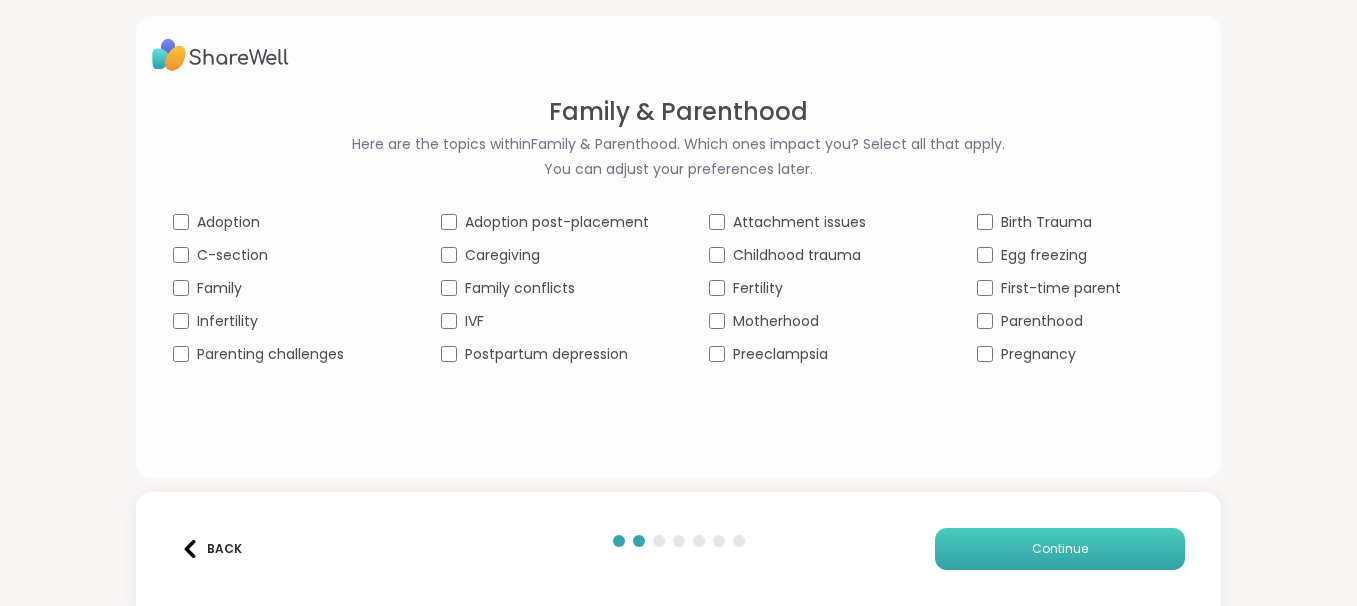 click on "Continue" at bounding box center (1060, 549) 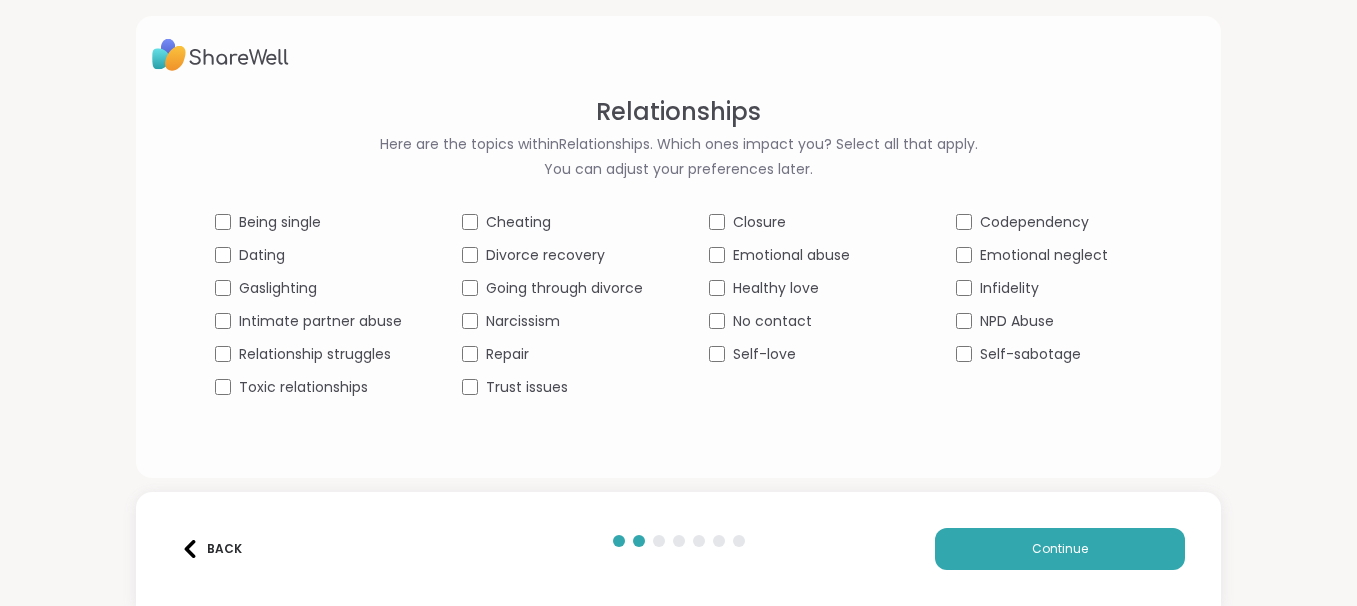 click on "Trust issues" at bounding box center (555, 387) 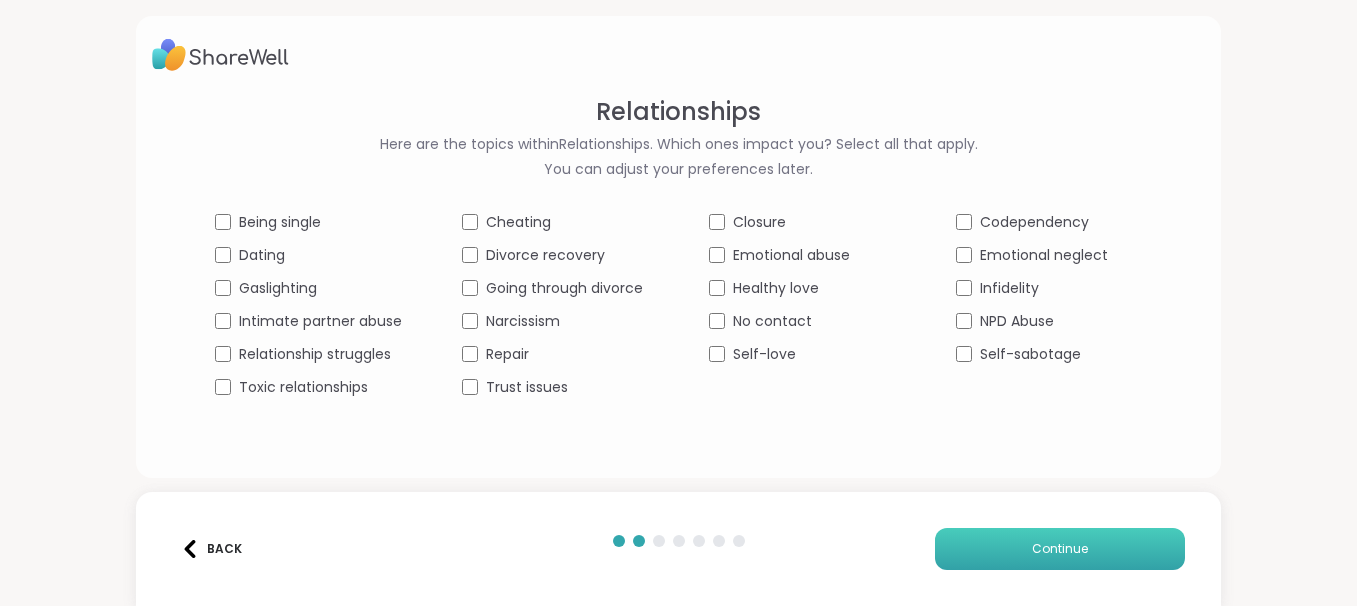 drag, startPoint x: 1040, startPoint y: 526, endPoint x: 1039, endPoint y: 544, distance: 18.027756 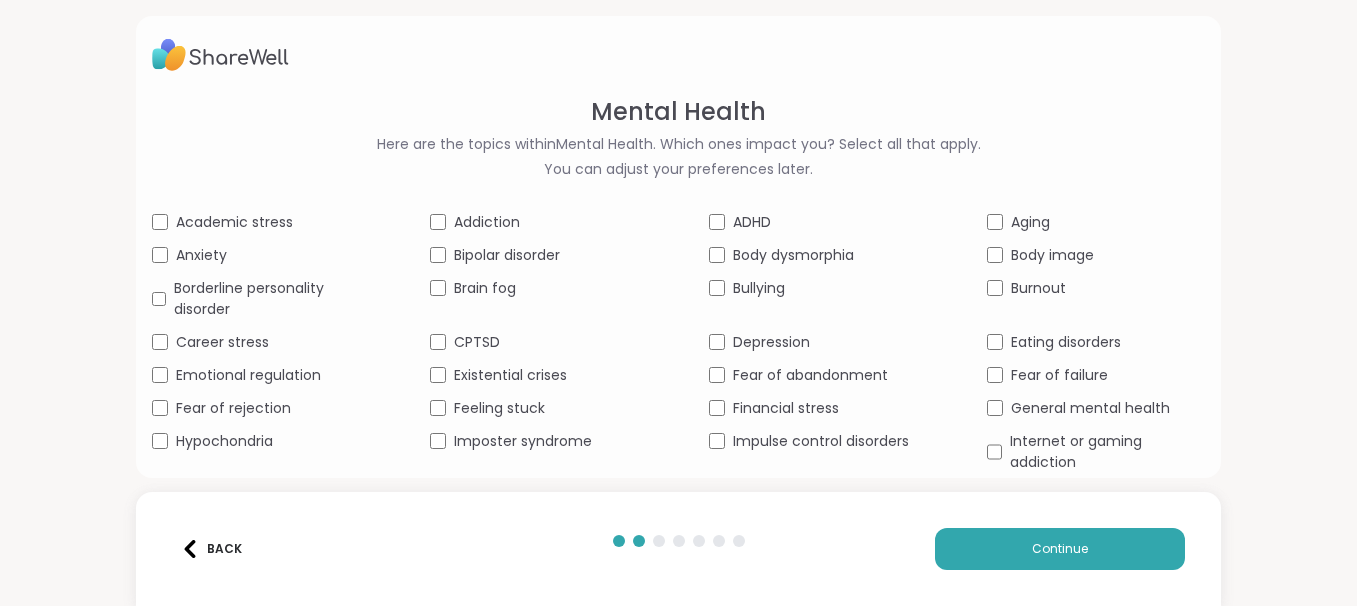 click on "Depression" at bounding box center [818, 342] 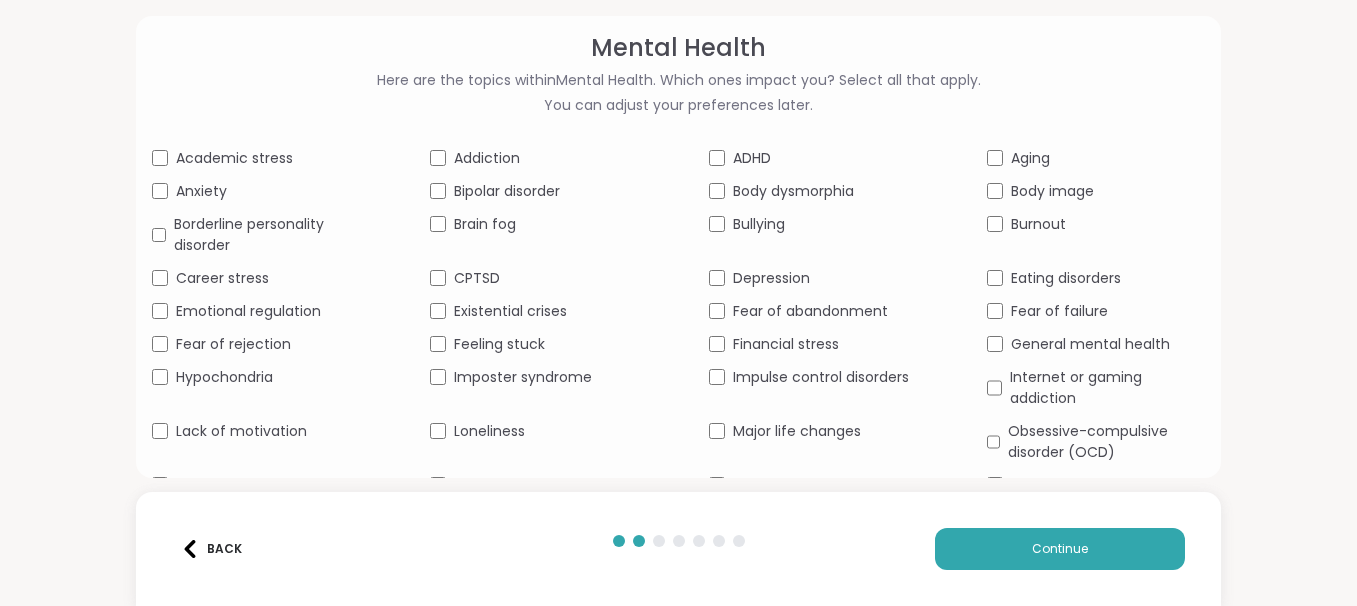 scroll, scrollTop: 148, scrollLeft: 0, axis: vertical 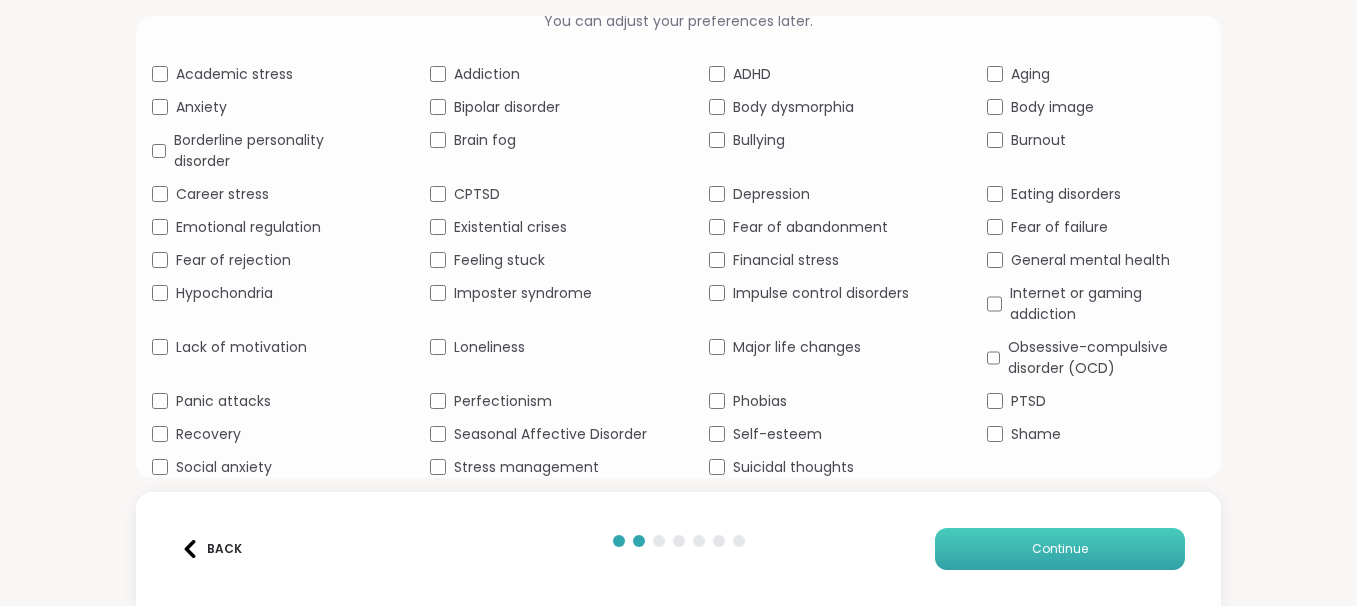 click on "Continue" at bounding box center (1060, 549) 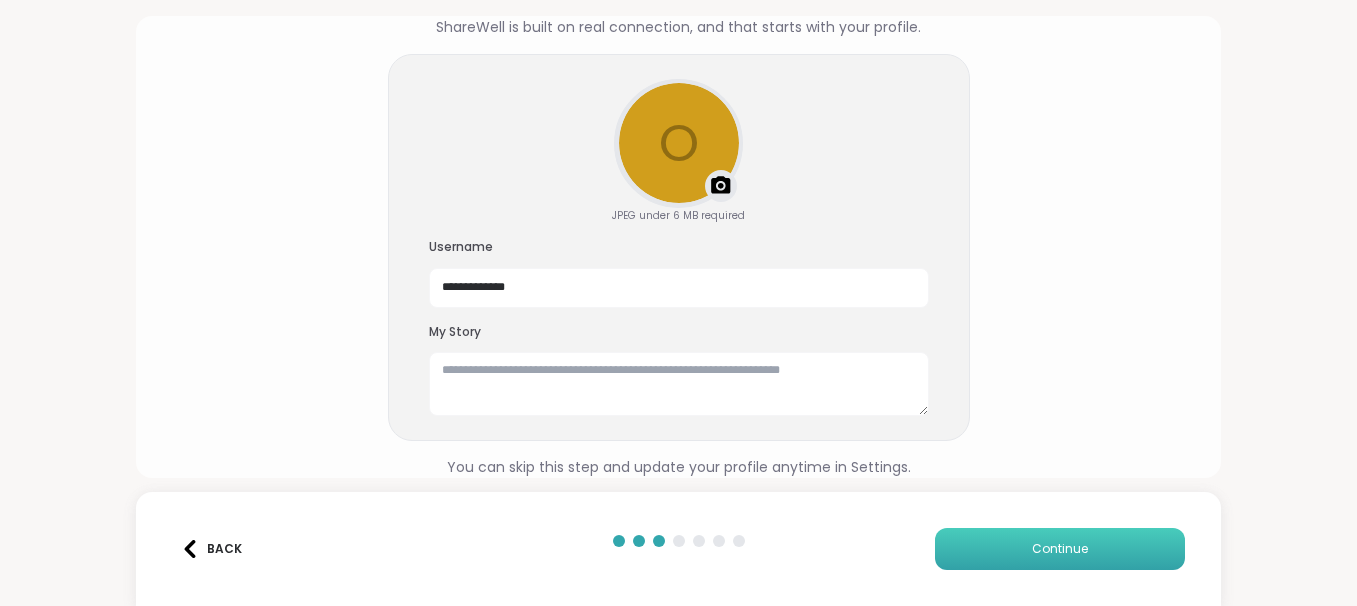 scroll, scrollTop: 117, scrollLeft: 0, axis: vertical 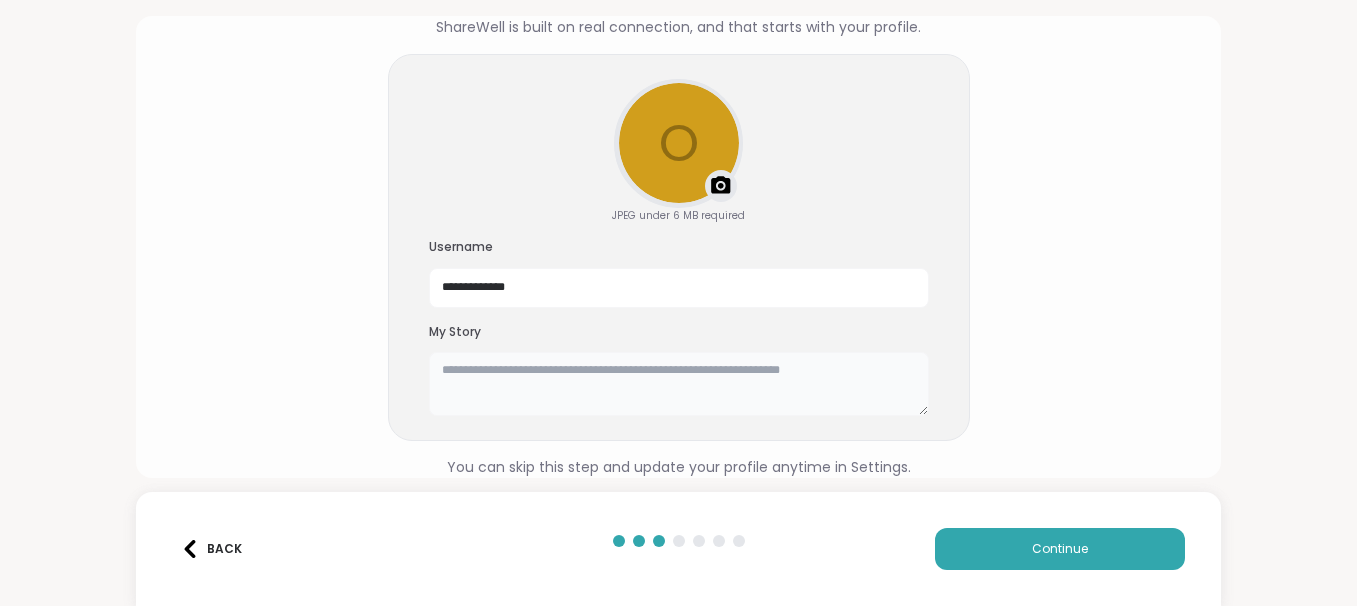click at bounding box center [679, 384] 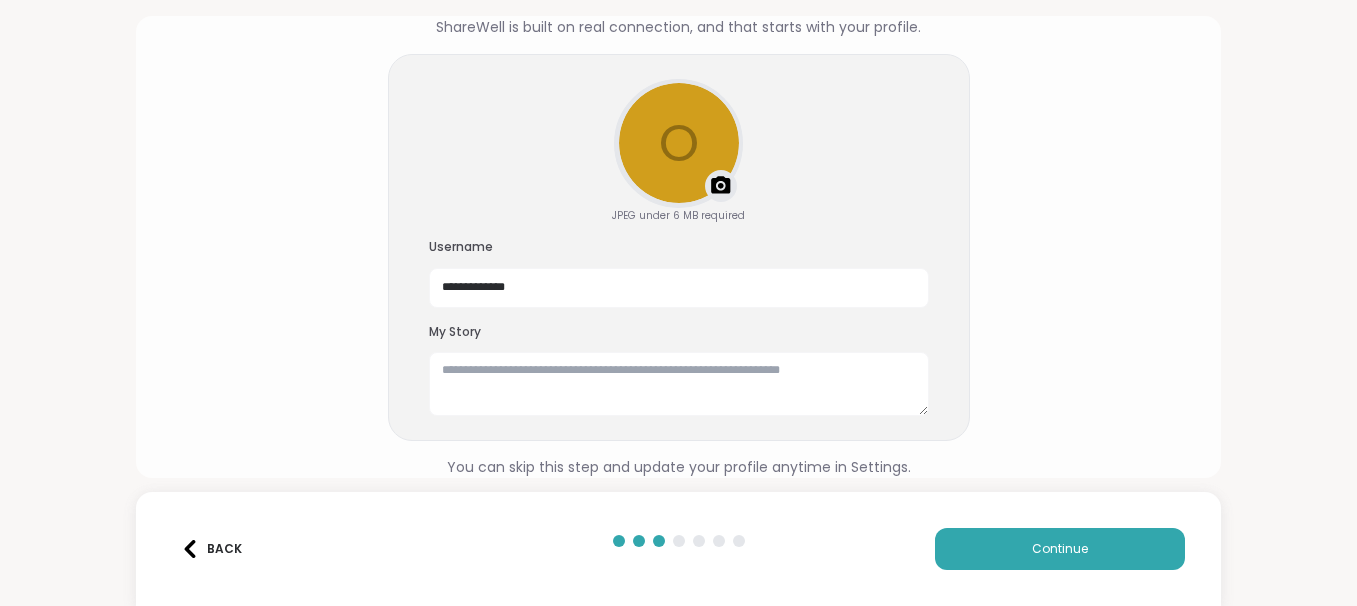 click at bounding box center (721, 186) 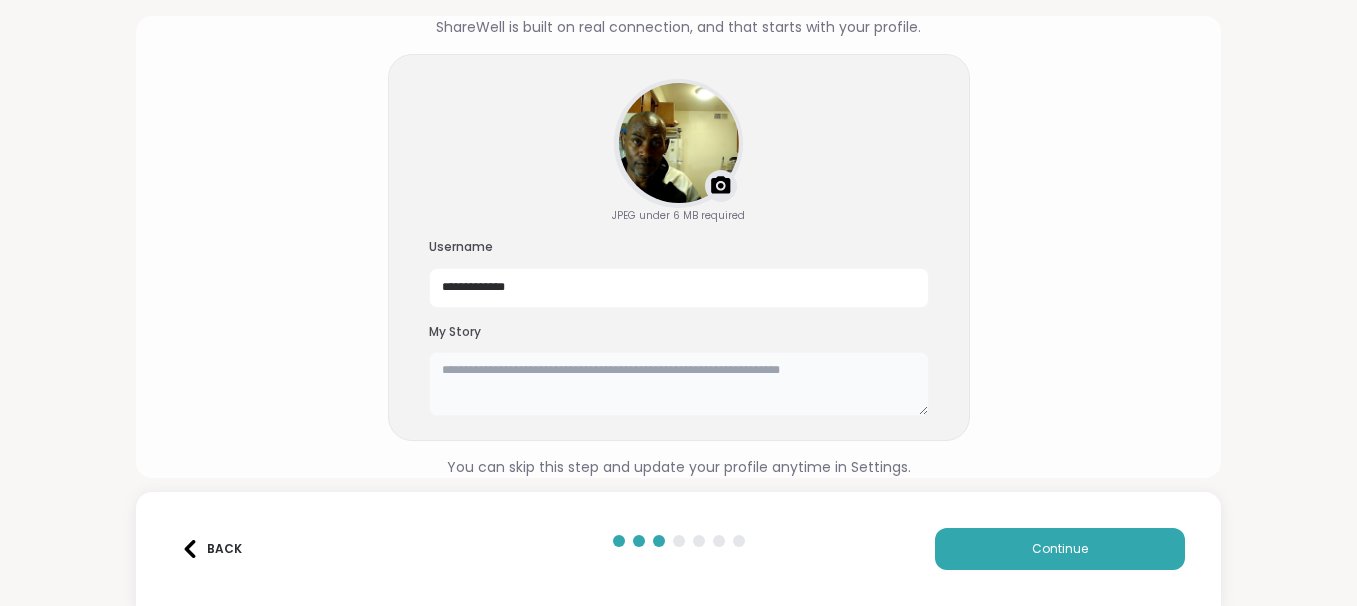 click at bounding box center (679, 384) 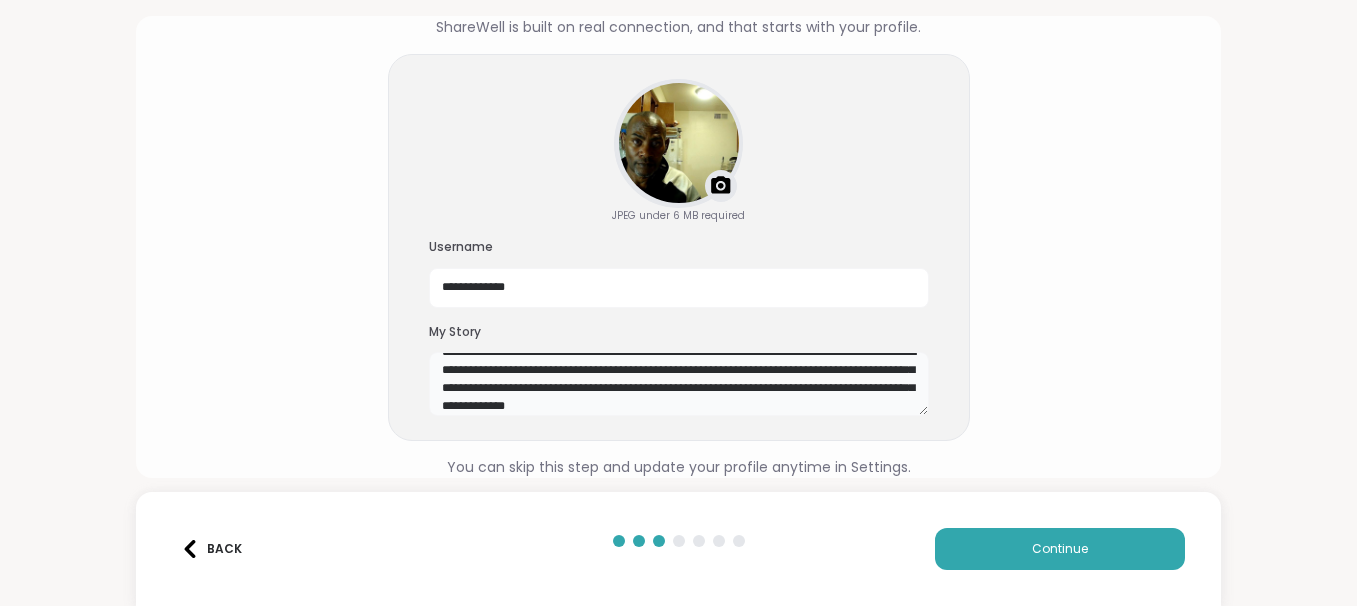 scroll, scrollTop: 36, scrollLeft: 0, axis: vertical 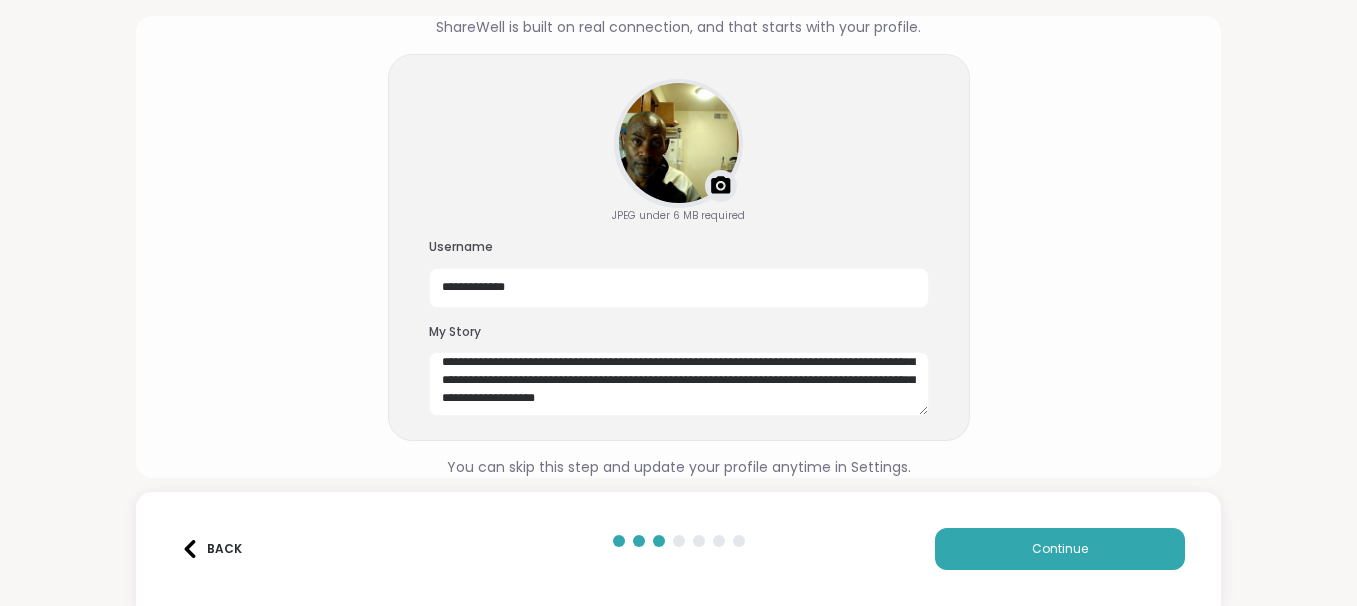 click on "**********" at bounding box center [679, 247] 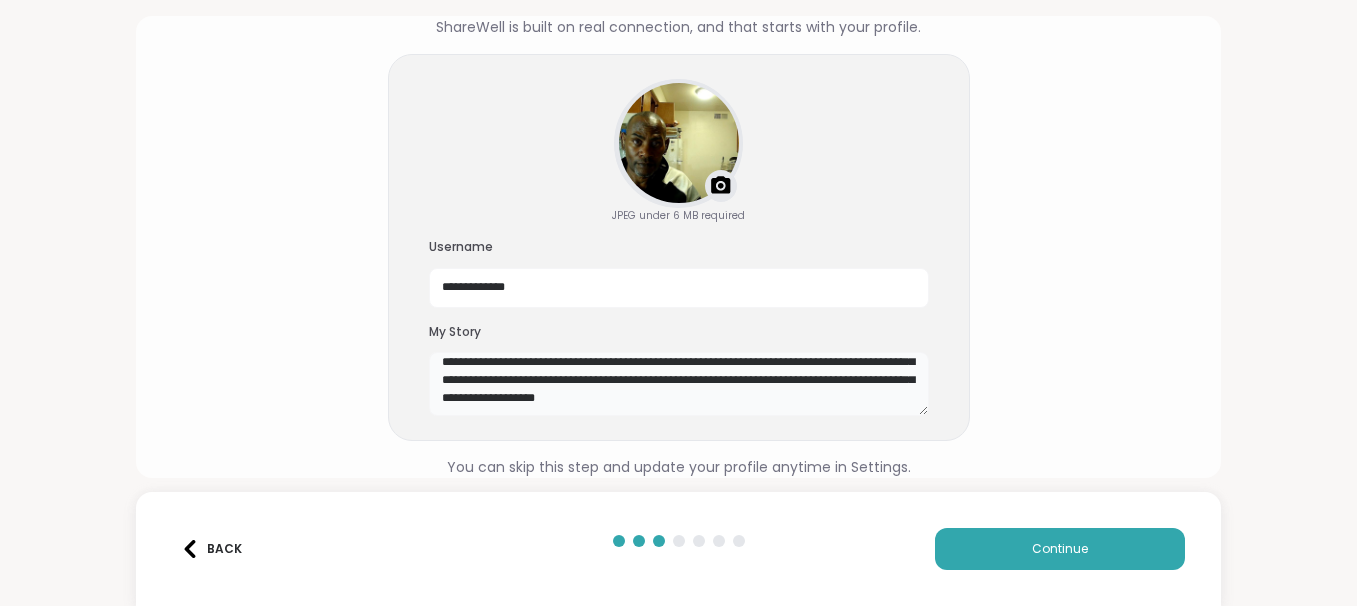 click on "**********" at bounding box center [679, 384] 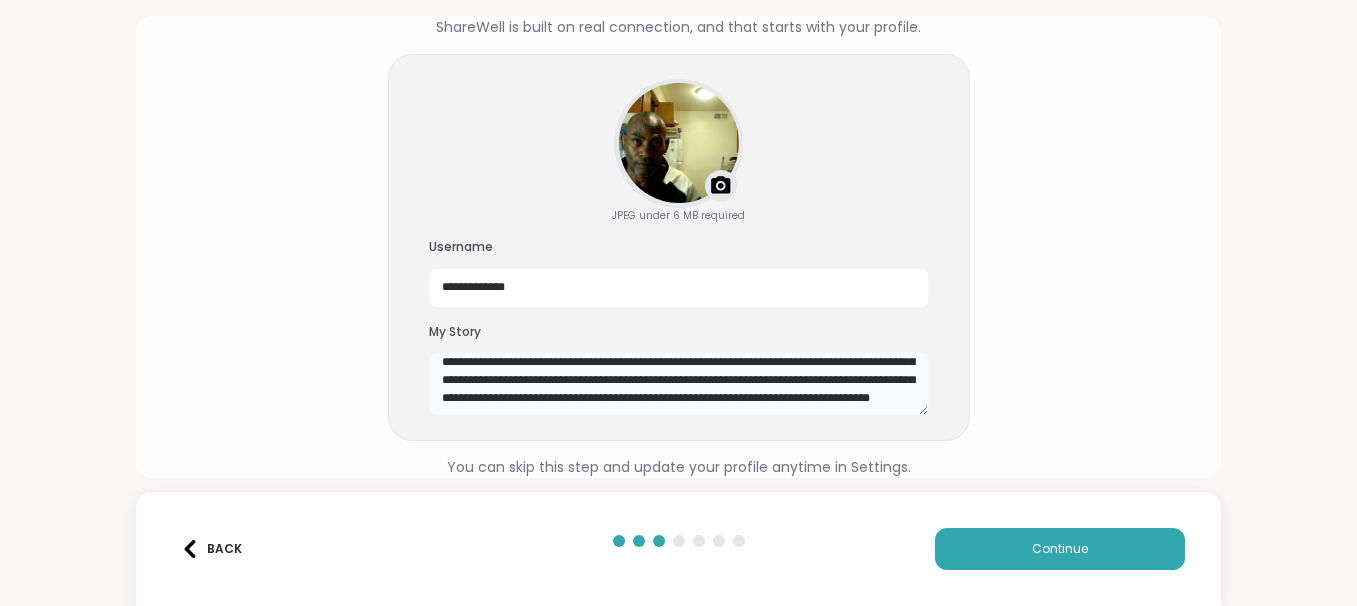 scroll, scrollTop: 54, scrollLeft: 0, axis: vertical 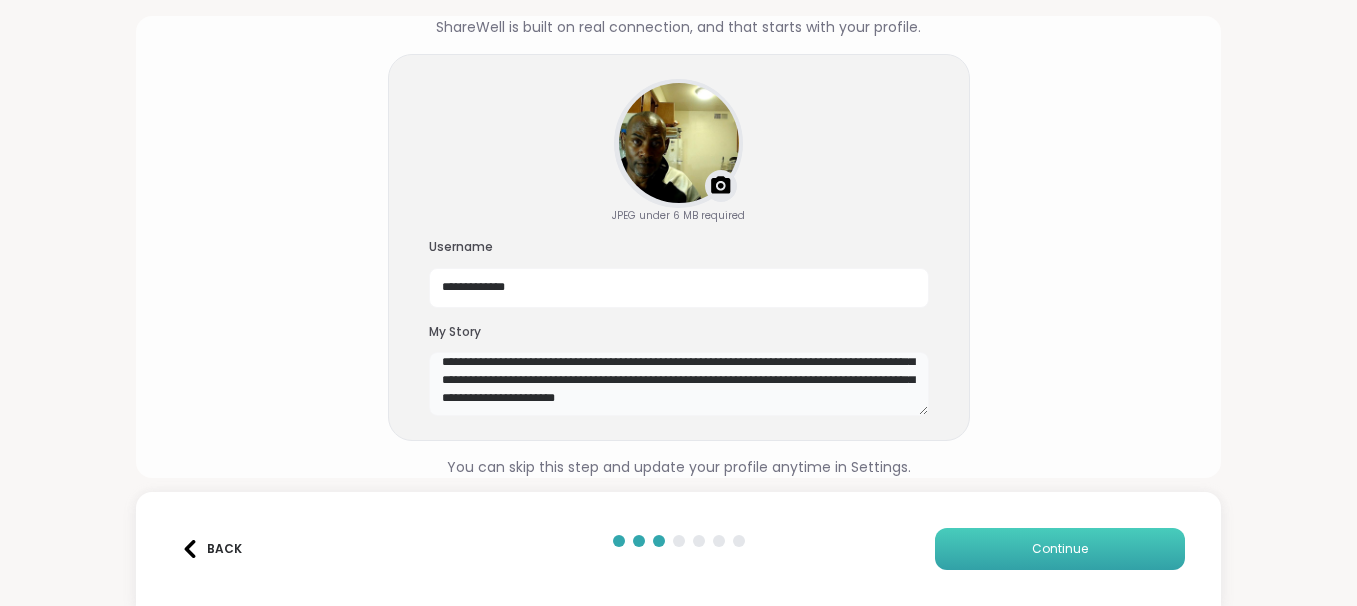 type on "**********" 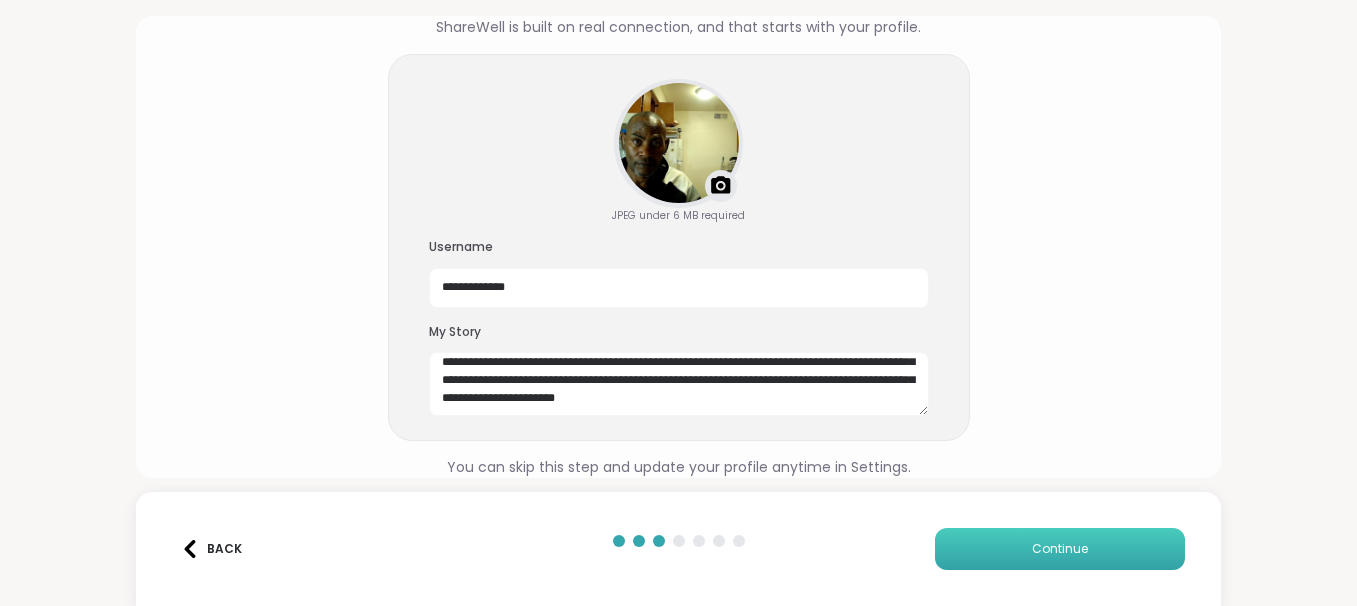 click on "Continue" at bounding box center [1060, 549] 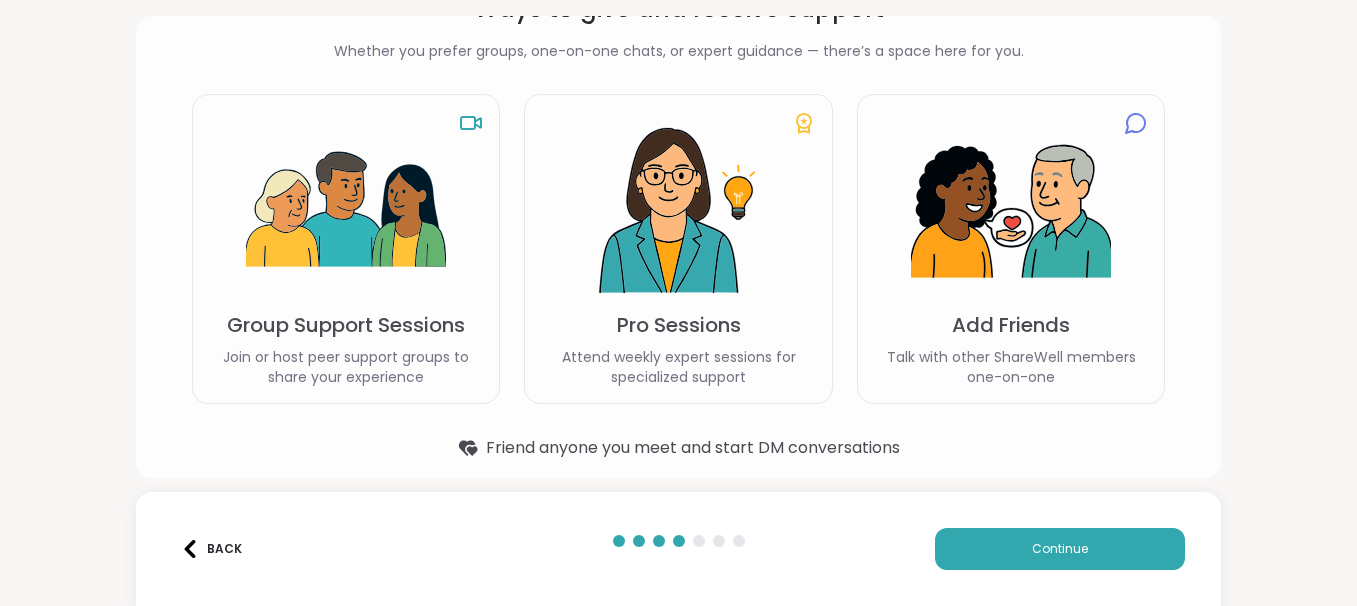 click on "Group Support Sessions Join or host peer support groups to share your experience" at bounding box center (346, 249) 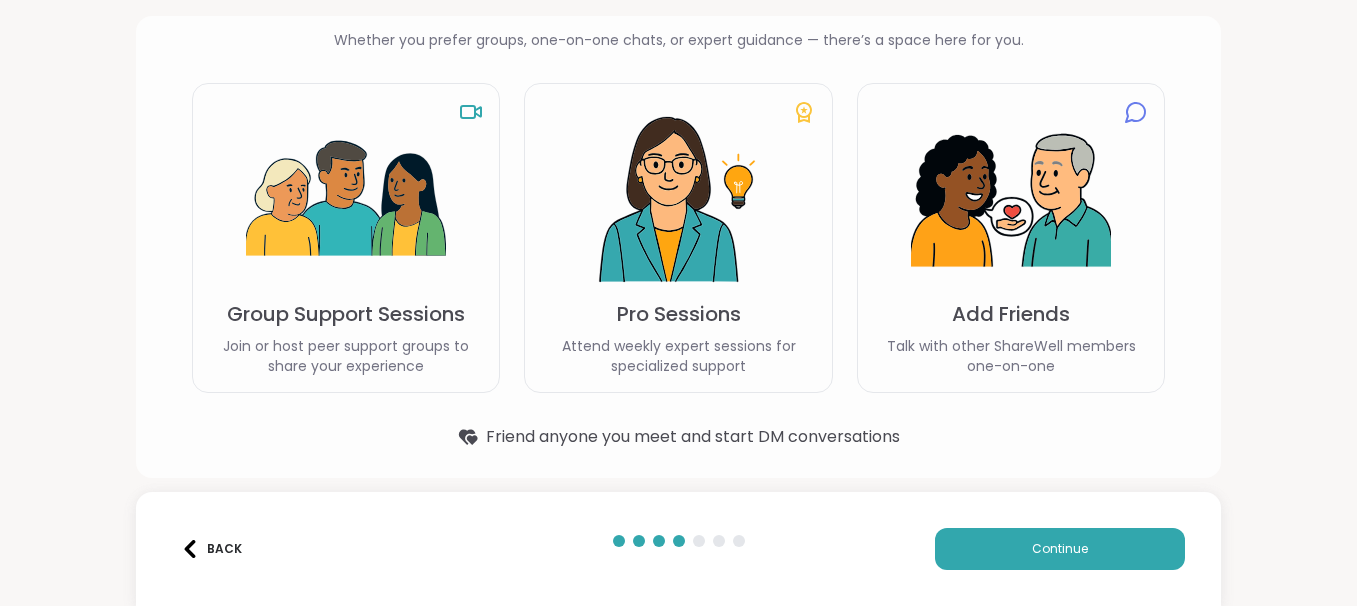 scroll, scrollTop: 131, scrollLeft: 0, axis: vertical 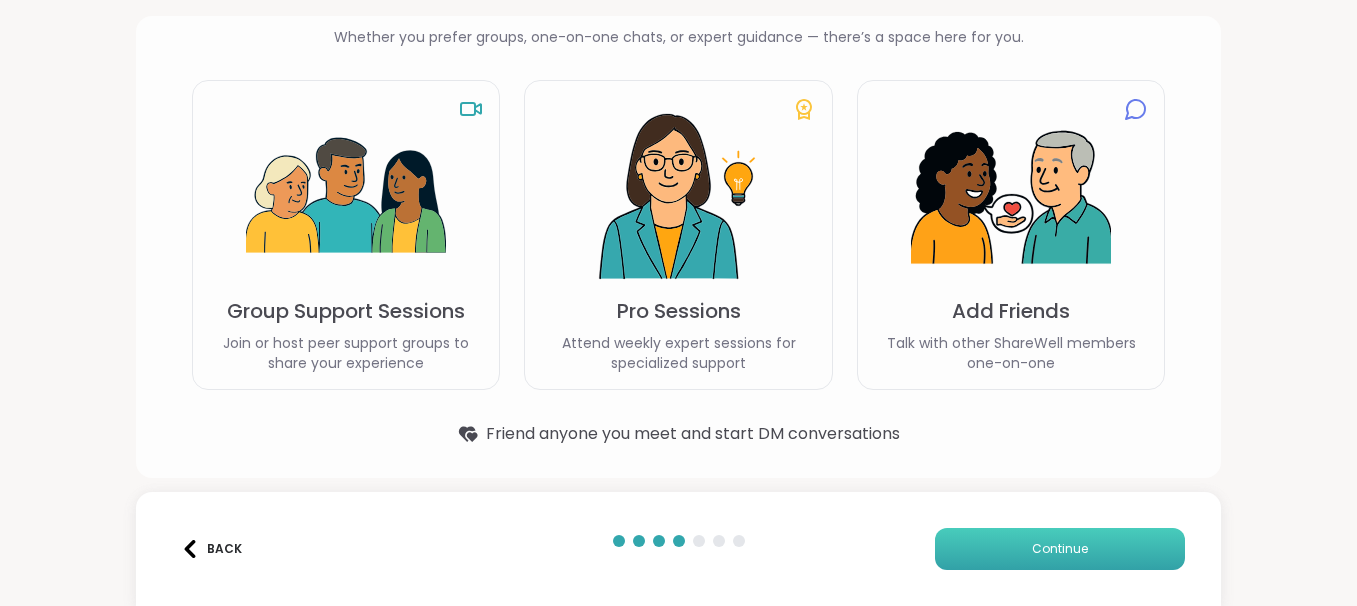 click on "Continue" at bounding box center [1060, 549] 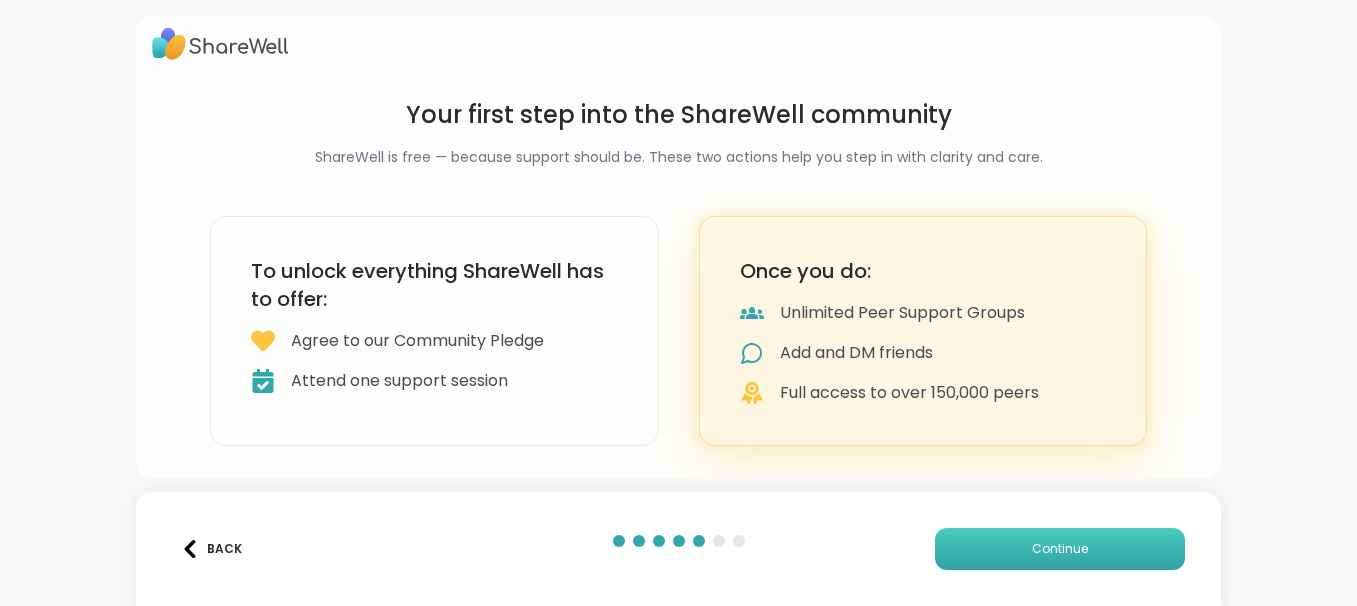 click on "Continue" at bounding box center (1060, 549) 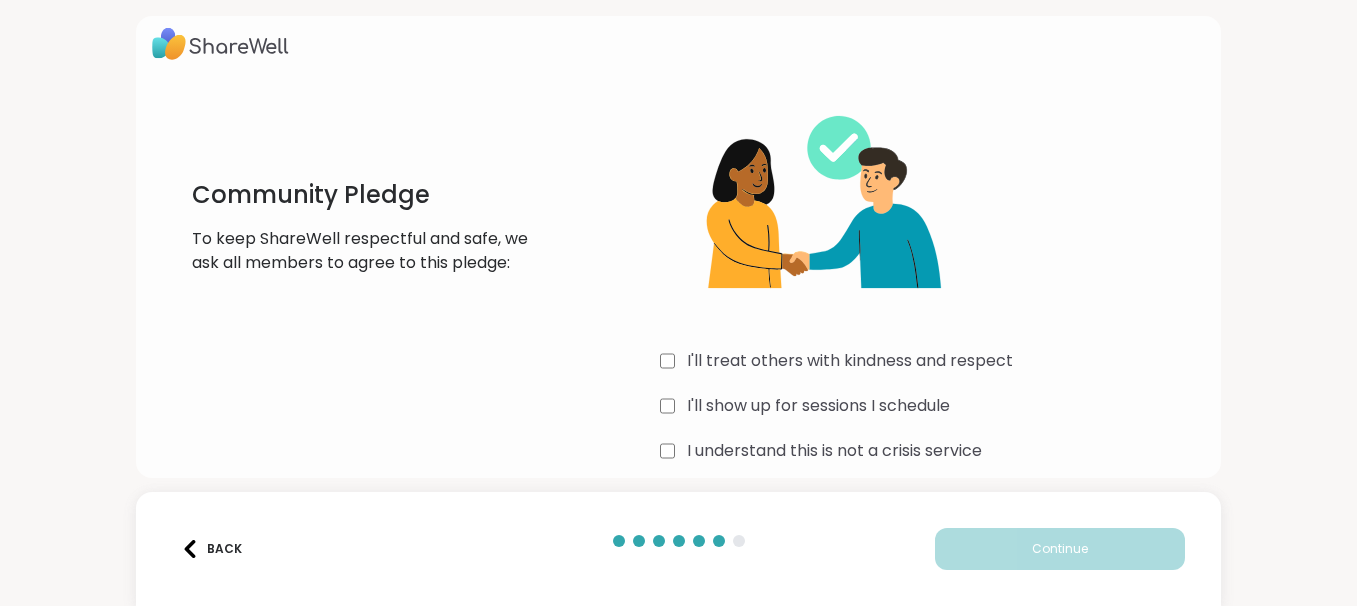 click on "Community Pledge To keep ShareWell respectful and safe, we ask all members to agree to this pledge: I'll treat others with kindness and respect I'll show up for sessions I schedule I understand this is not a crisis service I agree to the ShareWell Community Pledge" at bounding box center (679, 295) 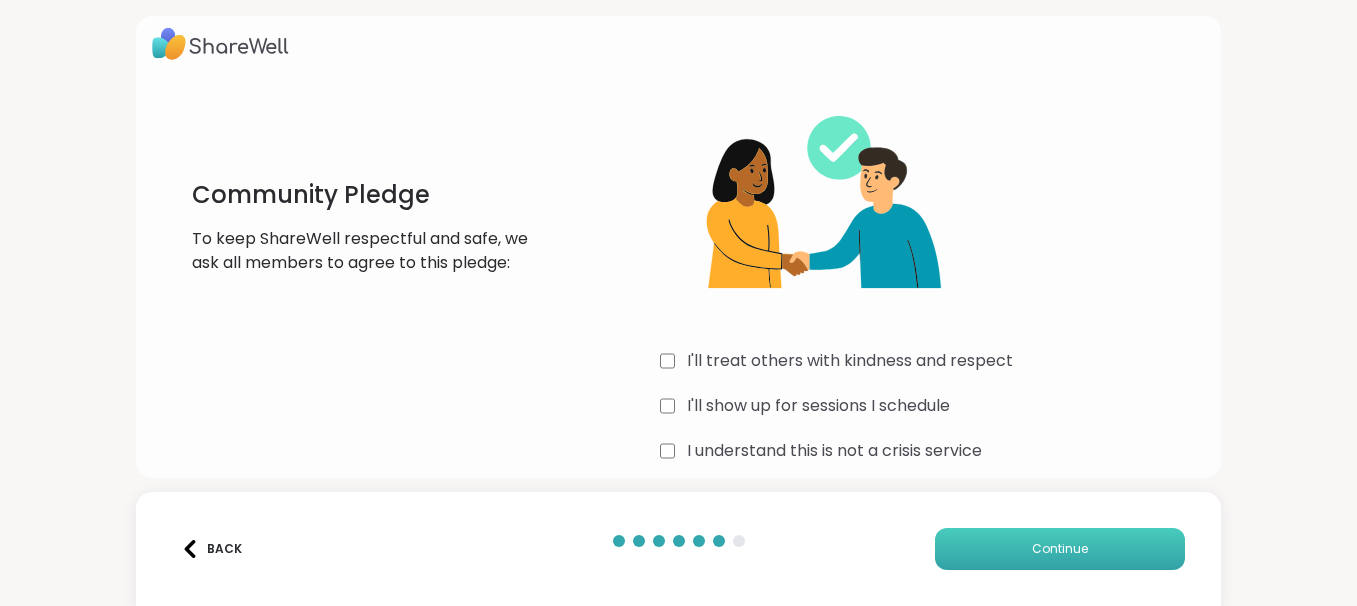 click on "Continue" at bounding box center [1060, 549] 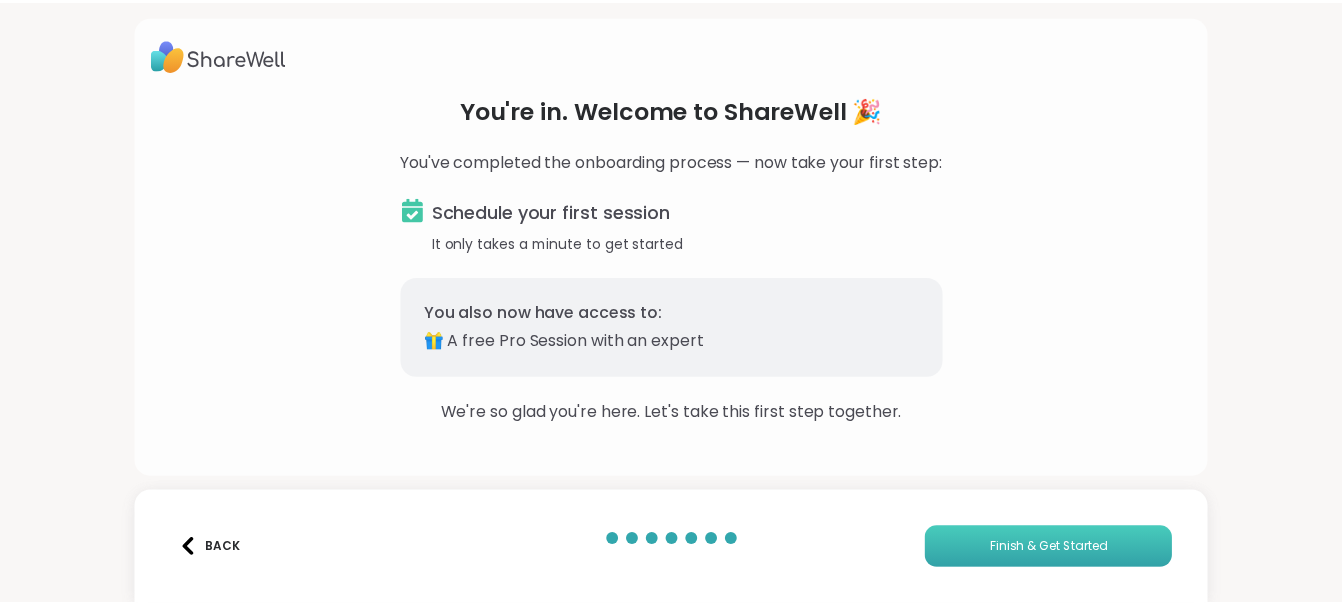 scroll, scrollTop: 0, scrollLeft: 0, axis: both 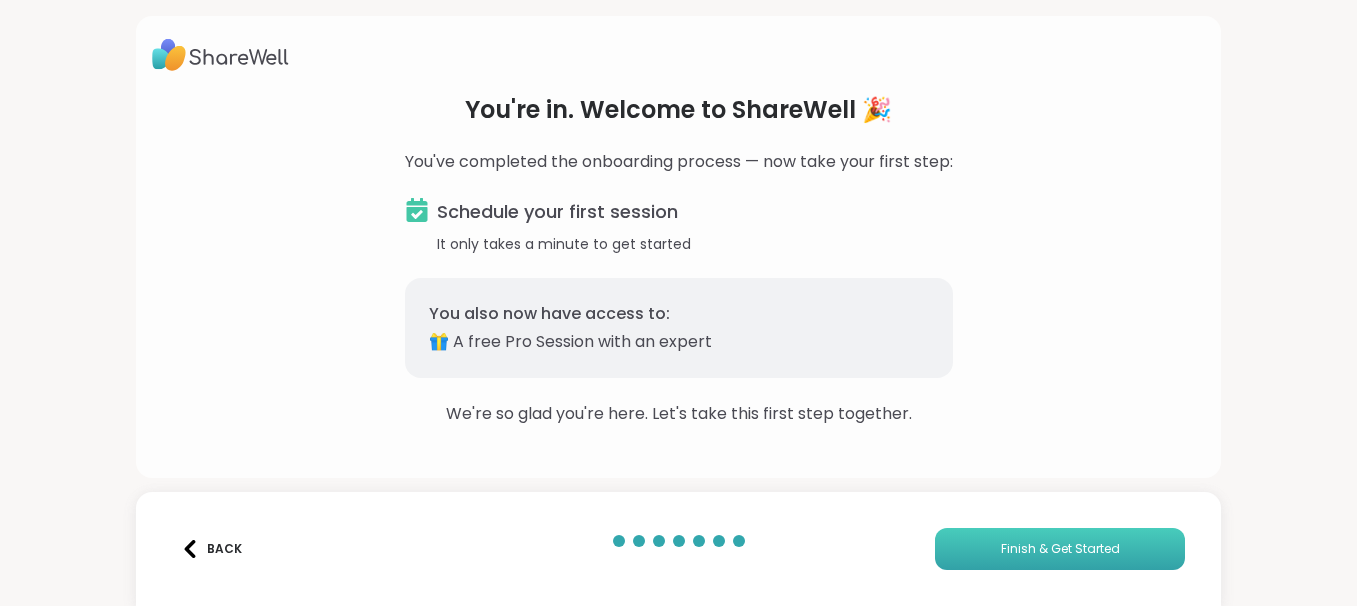click on "Finish & Get Started" at bounding box center [1060, 549] 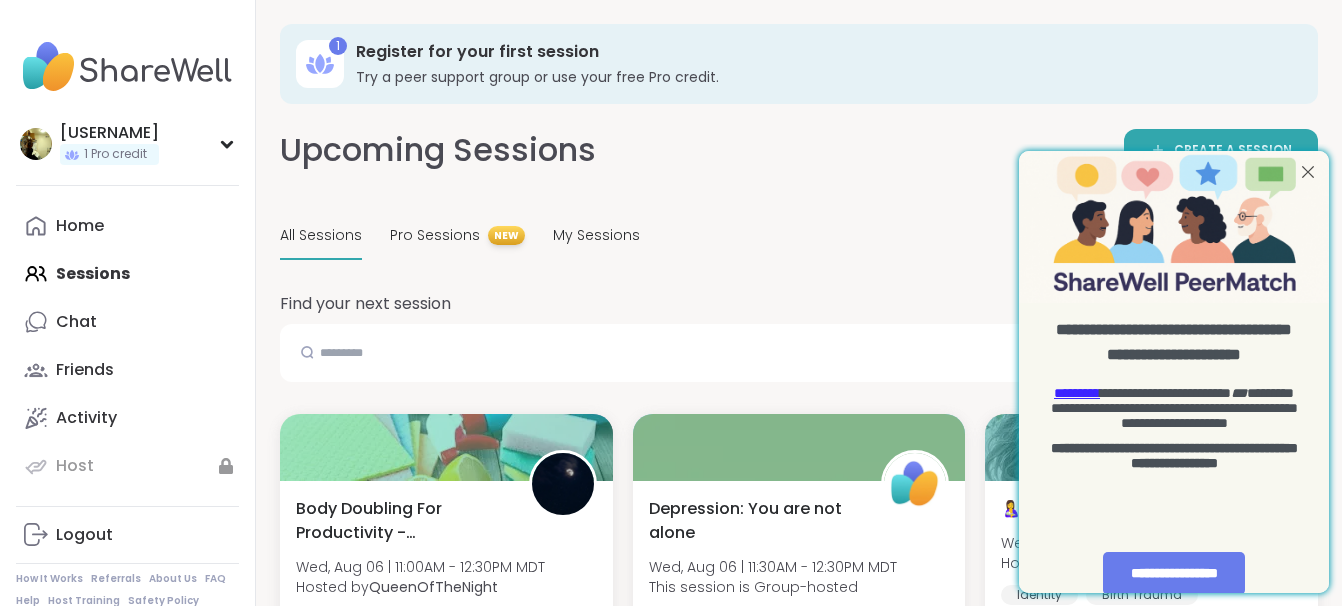 scroll, scrollTop: 0, scrollLeft: 0, axis: both 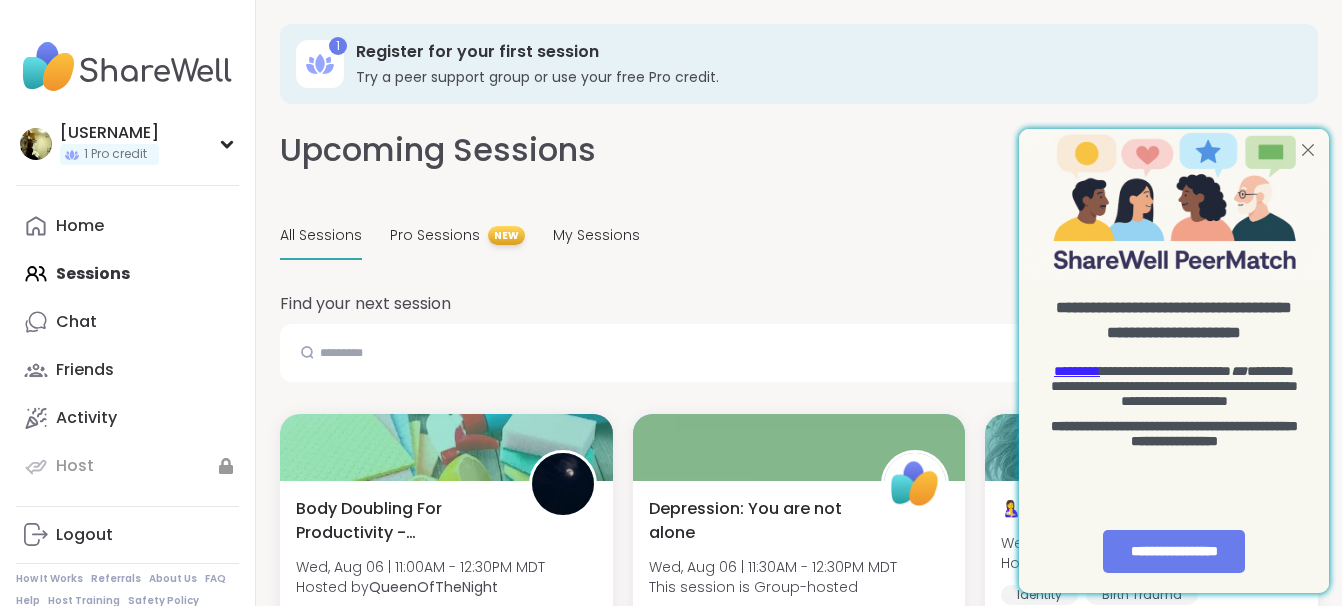 click at bounding box center (1308, 150) 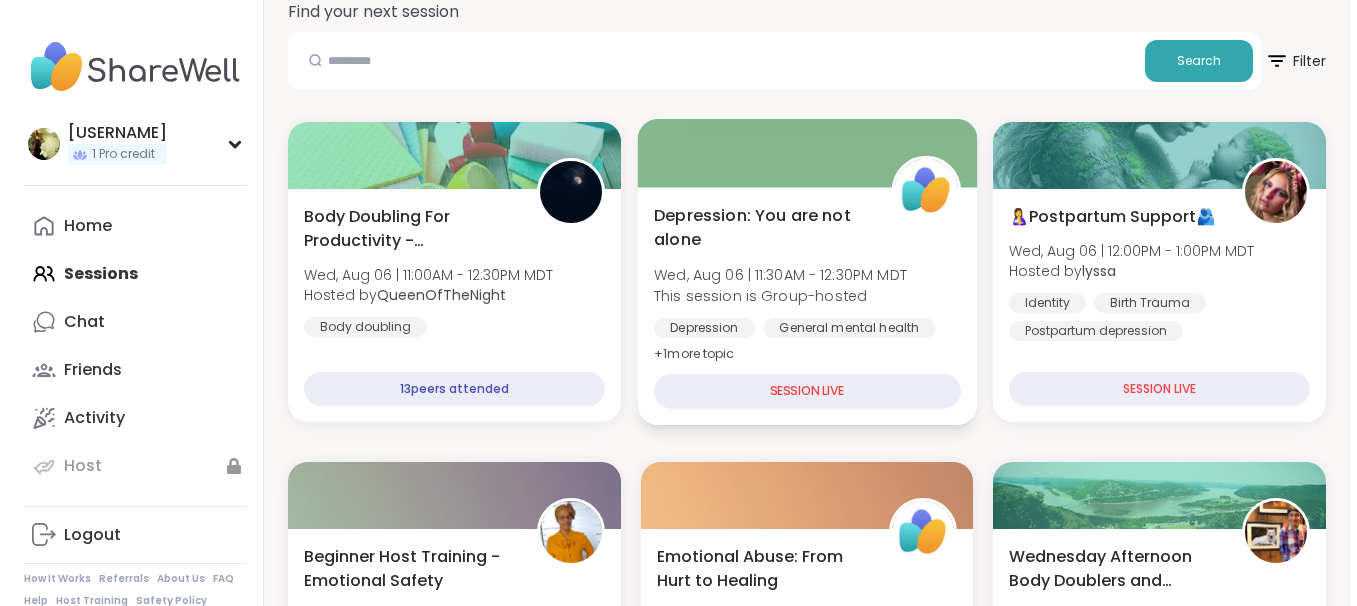 scroll, scrollTop: 300, scrollLeft: 0, axis: vertical 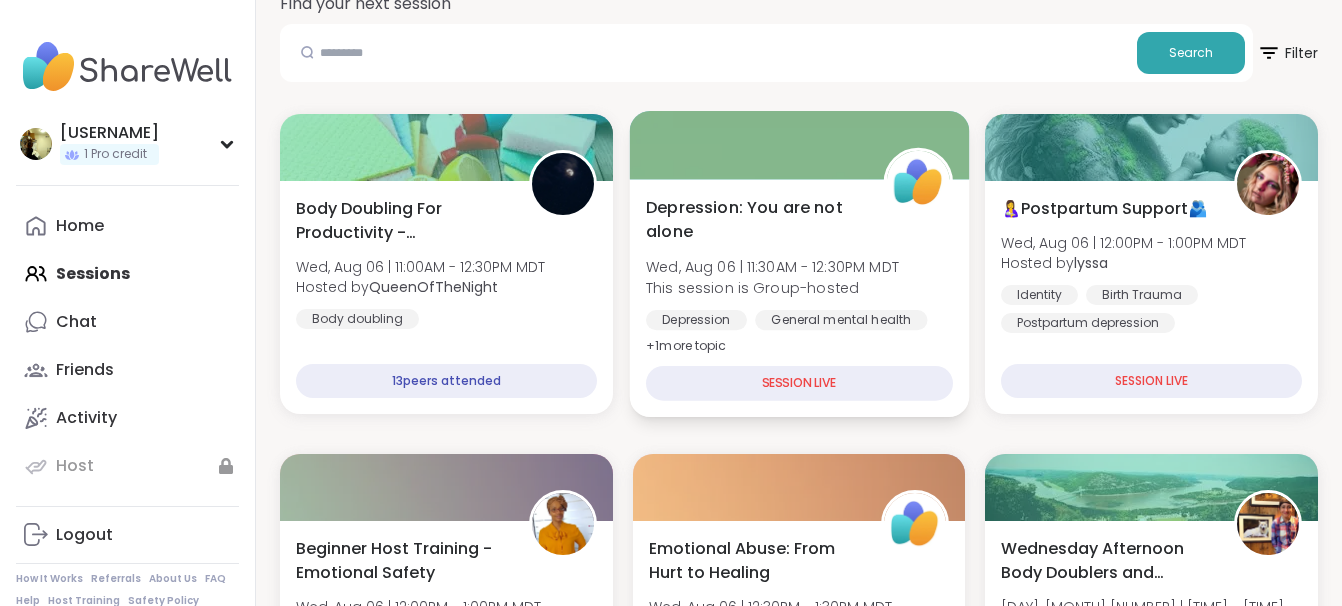 click on "Depression: You are not alone [DAY], [MONTH] [NUMBER] | [TIME] - [TIME] [TIMEZONE] This session is Group-hosted Depression General mental health Self-care + 1 more topic SESSION LIVE" at bounding box center (798, 298) 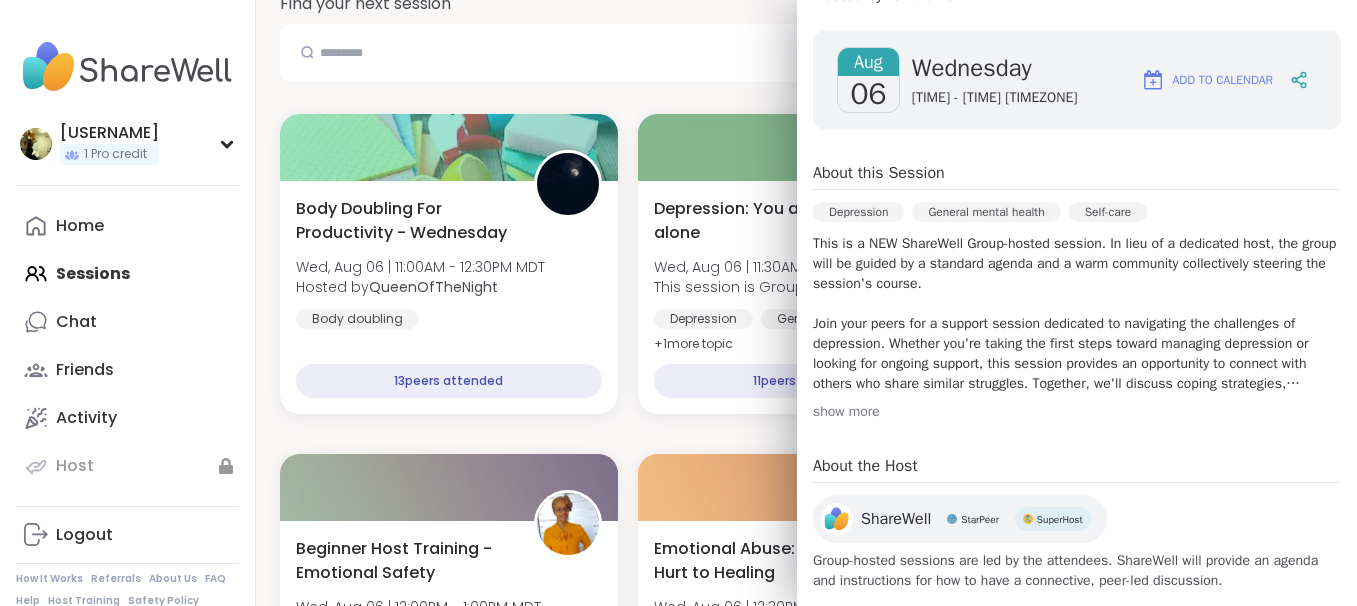 scroll, scrollTop: 294, scrollLeft: 0, axis: vertical 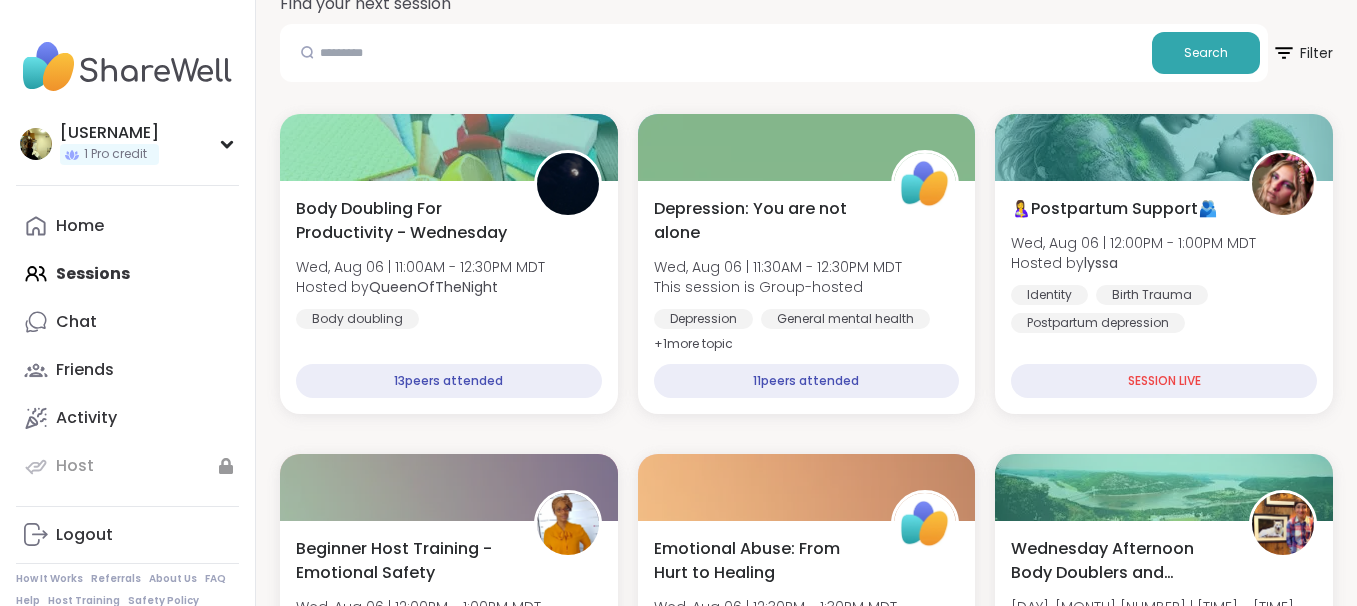 click on "Search" at bounding box center (774, 53) 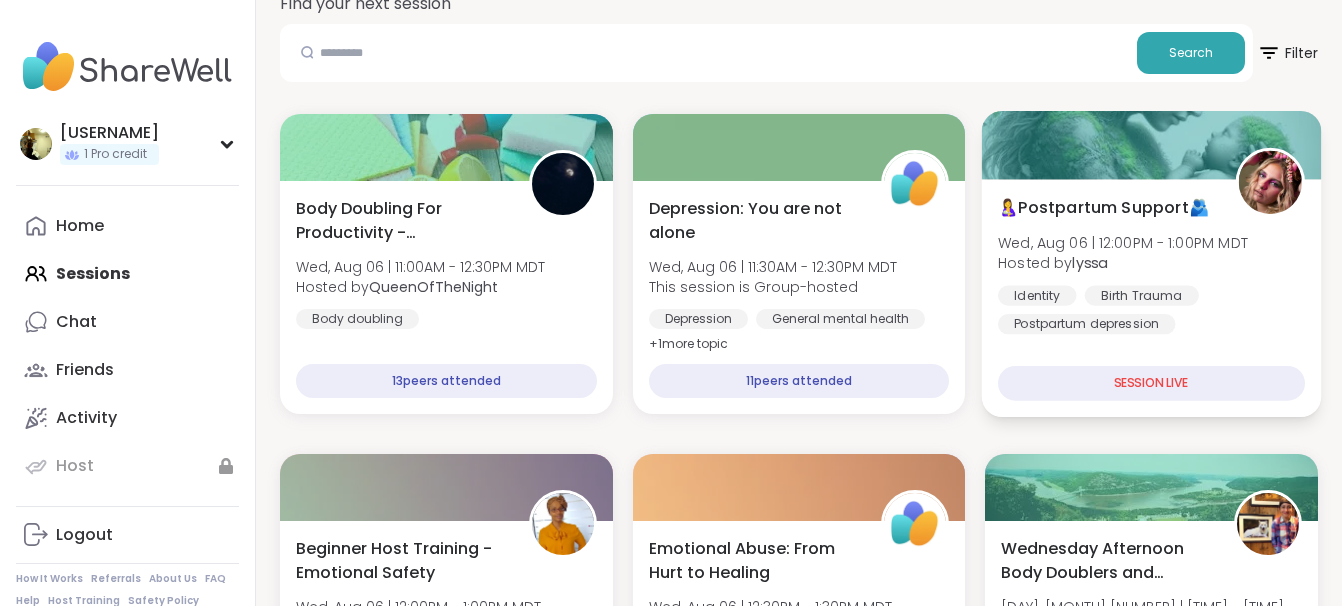 click on "SESSION LIVE" at bounding box center (1151, 383) 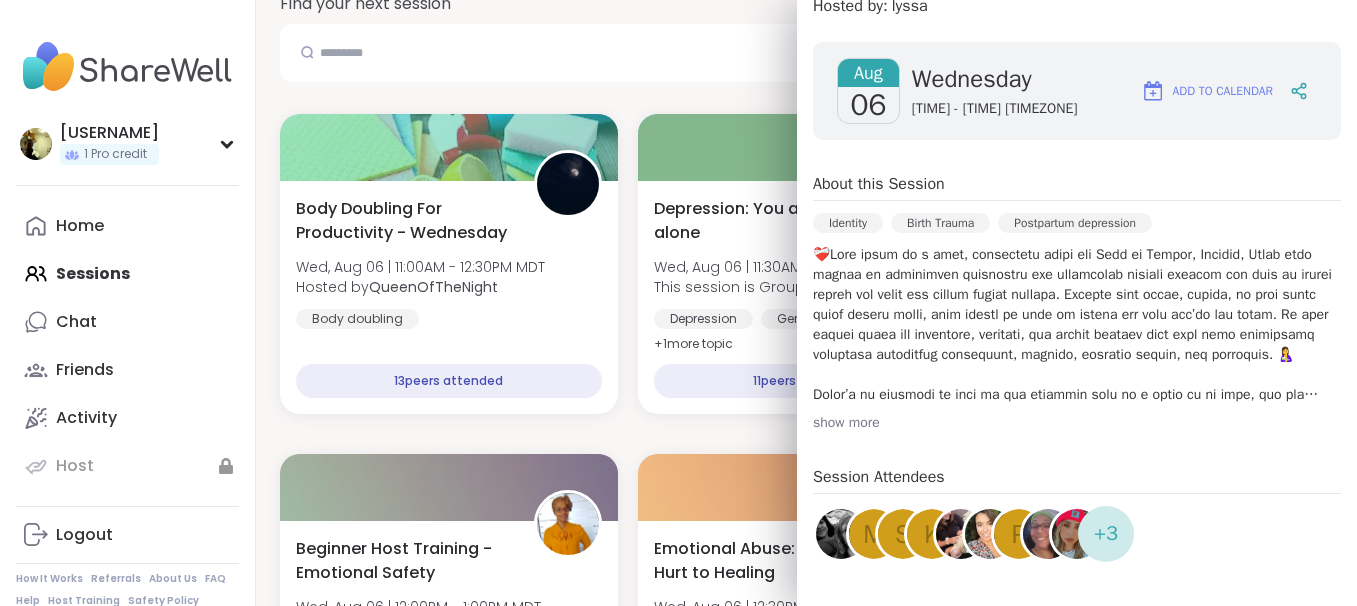 scroll, scrollTop: 91, scrollLeft: 0, axis: vertical 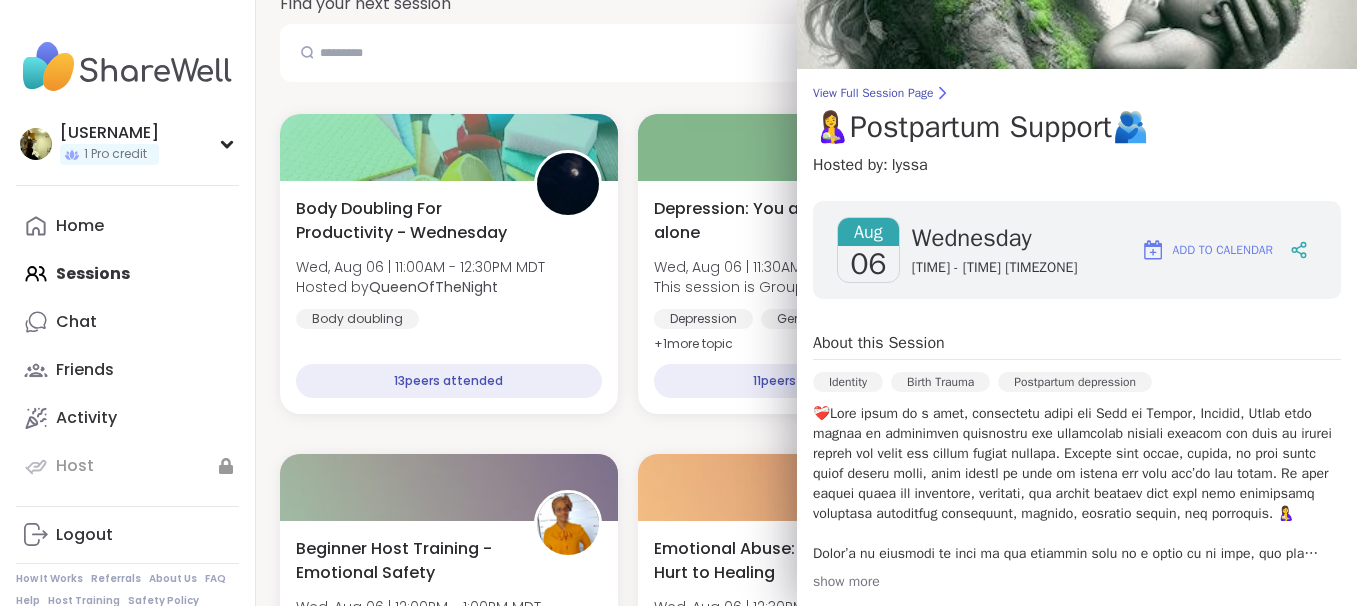click on "Add to Calendar" at bounding box center [1223, 250] 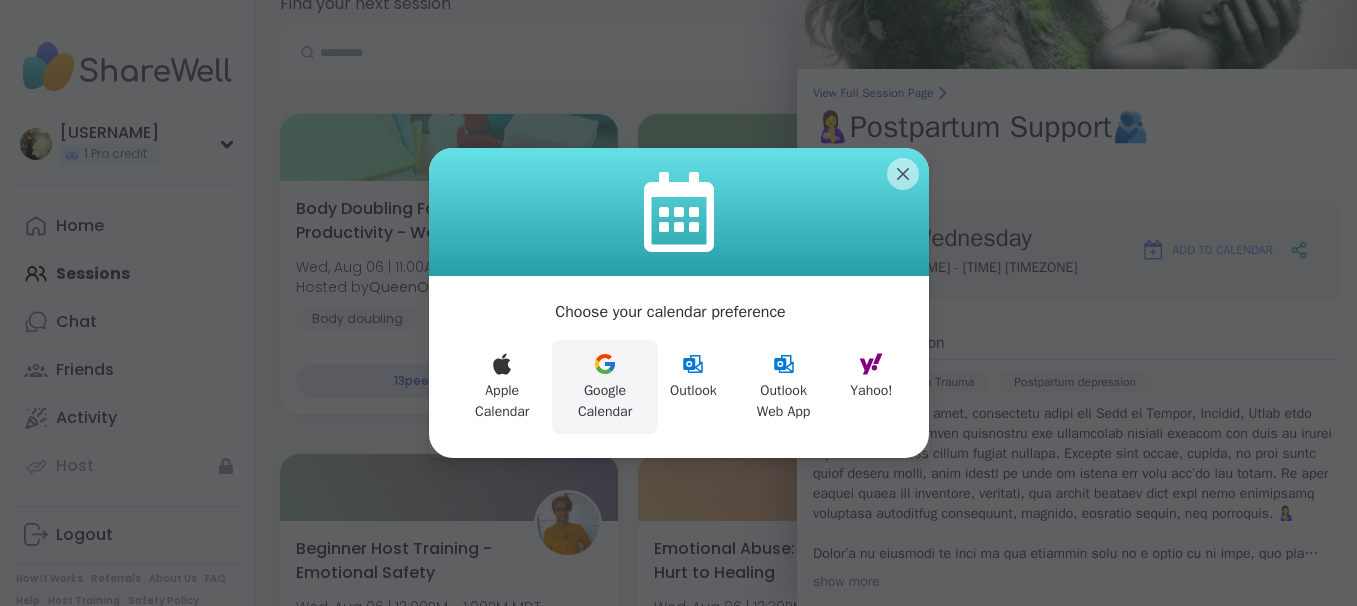 click on "Google Calendar" at bounding box center [605, 387] 